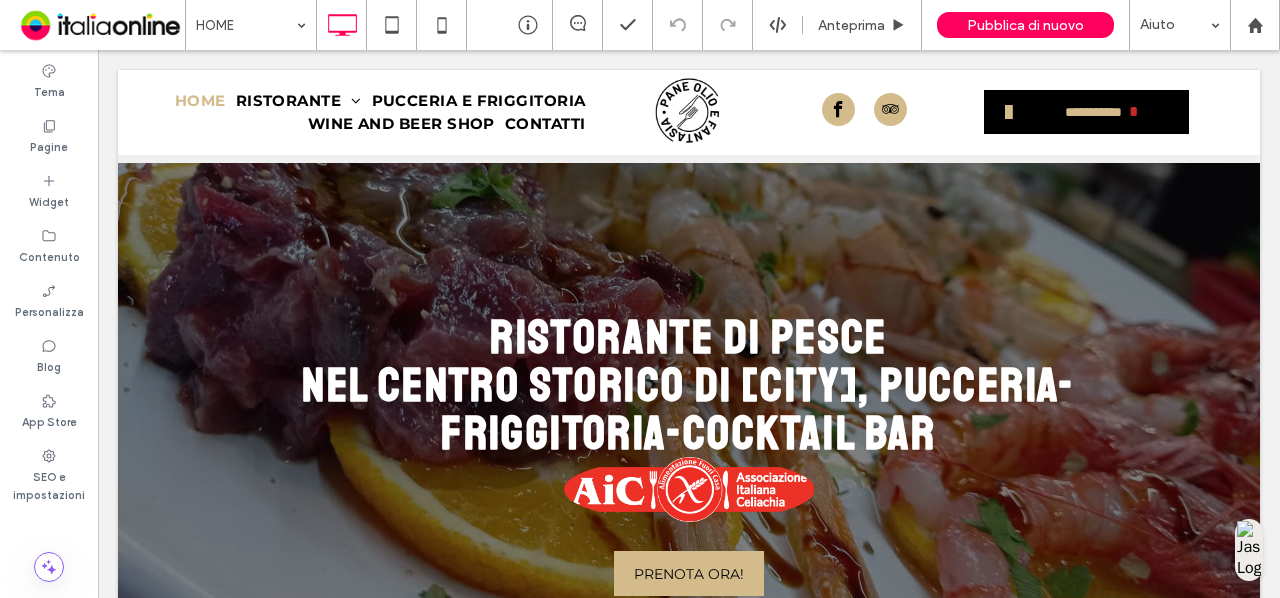 scroll, scrollTop: 3186, scrollLeft: 0, axis: vertical 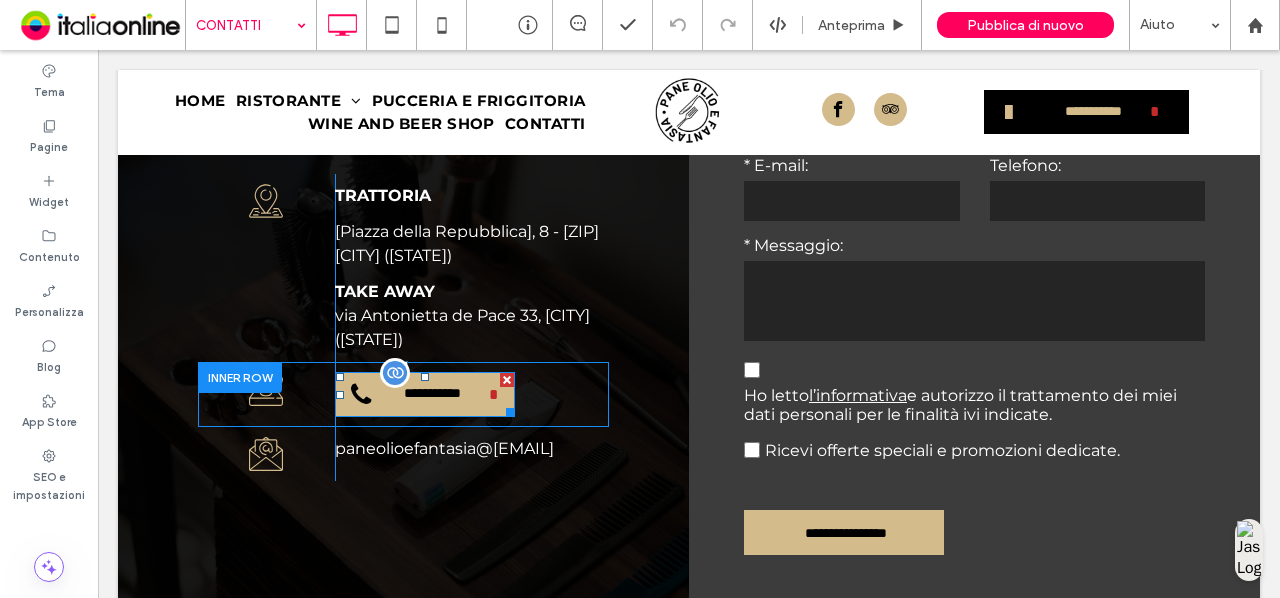 click on "**********" at bounding box center (432, 394) 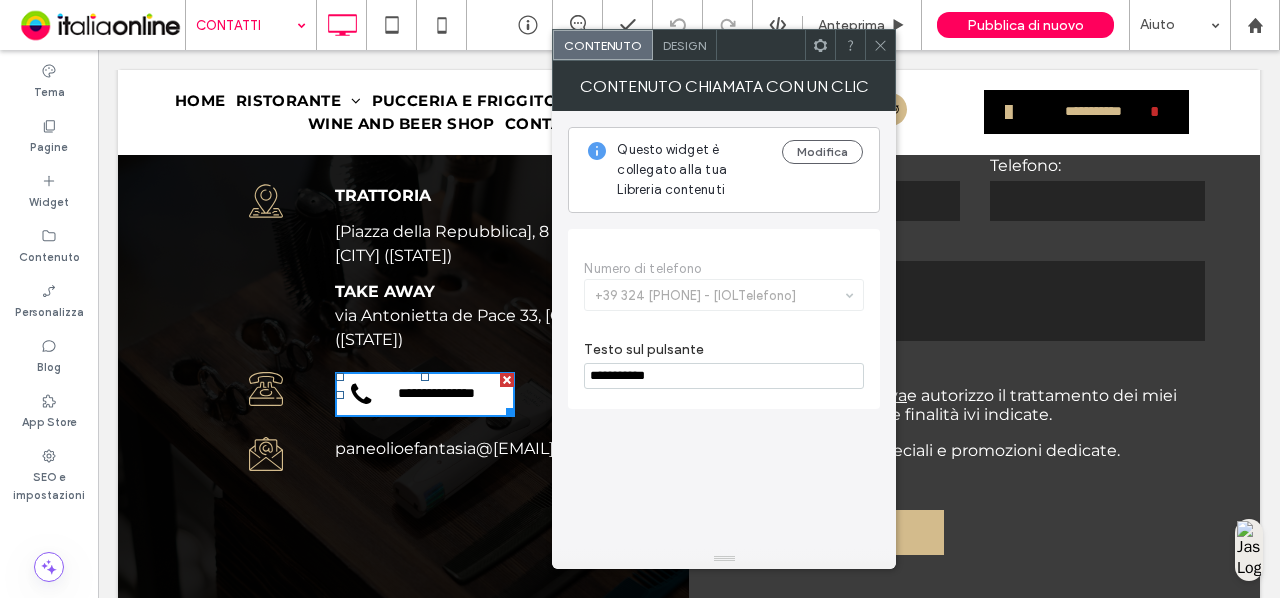 click at bounding box center (880, 45) 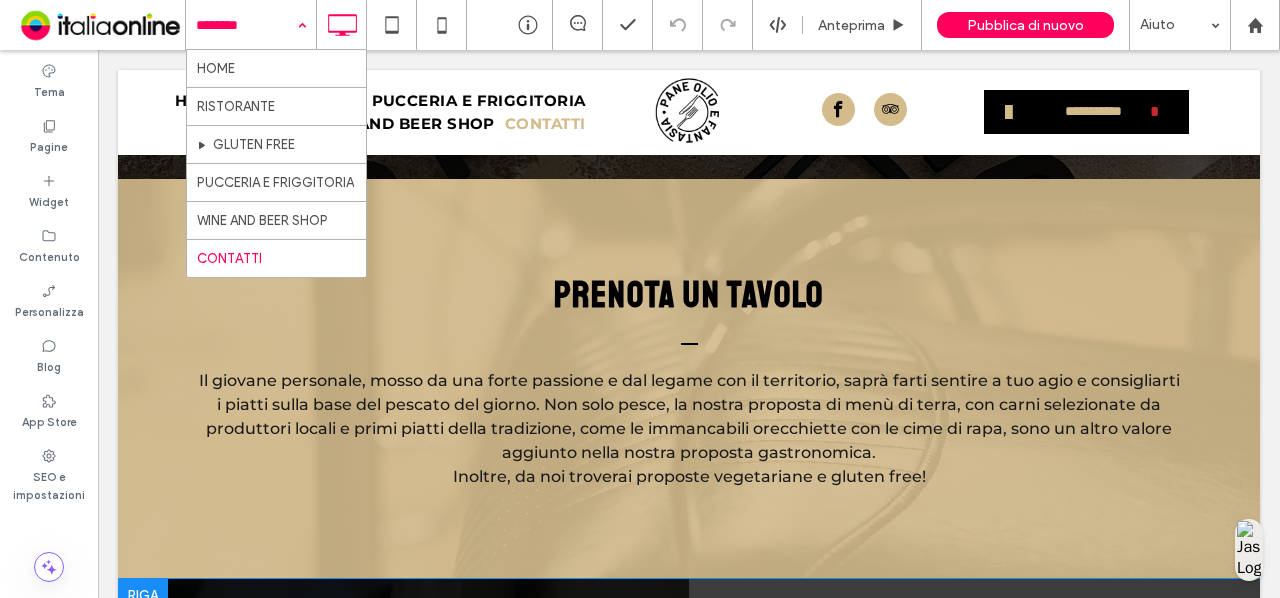 scroll, scrollTop: 0, scrollLeft: 0, axis: both 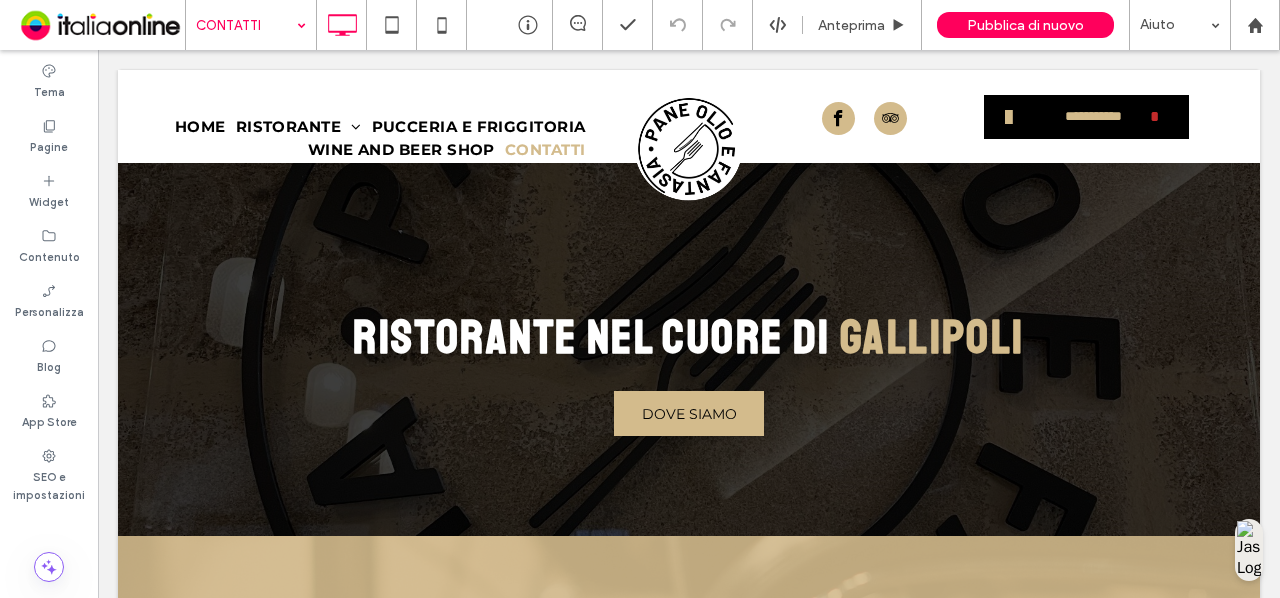 click on "CONTATTI" at bounding box center (251, 25) 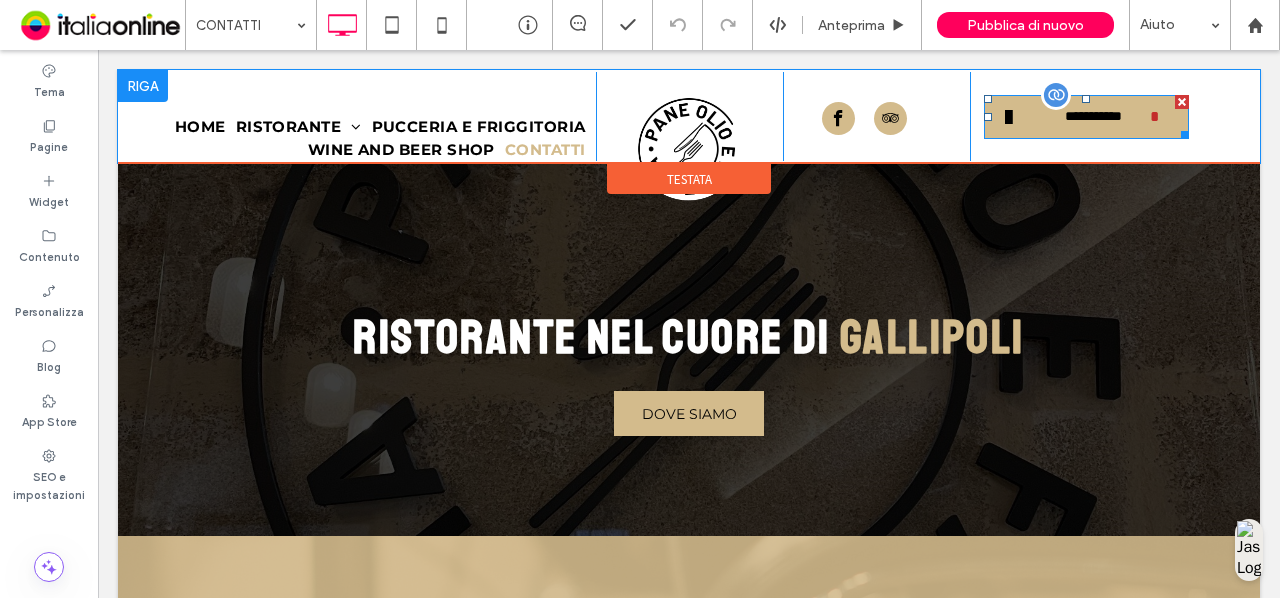 click at bounding box center [1056, 95] 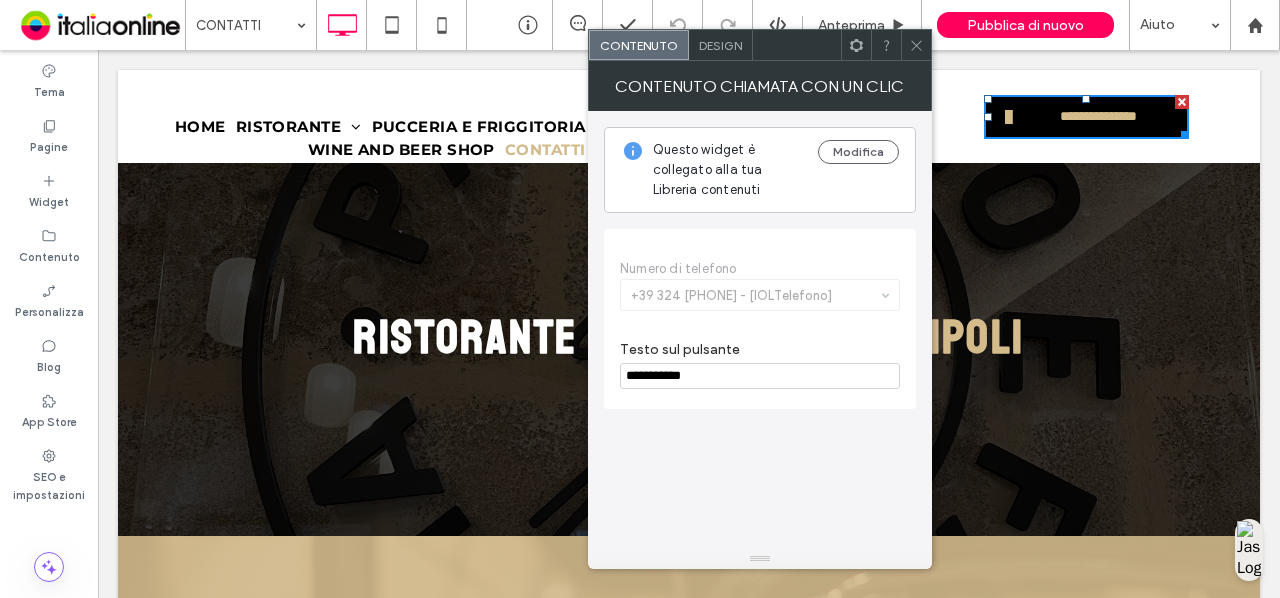 click at bounding box center [916, 45] 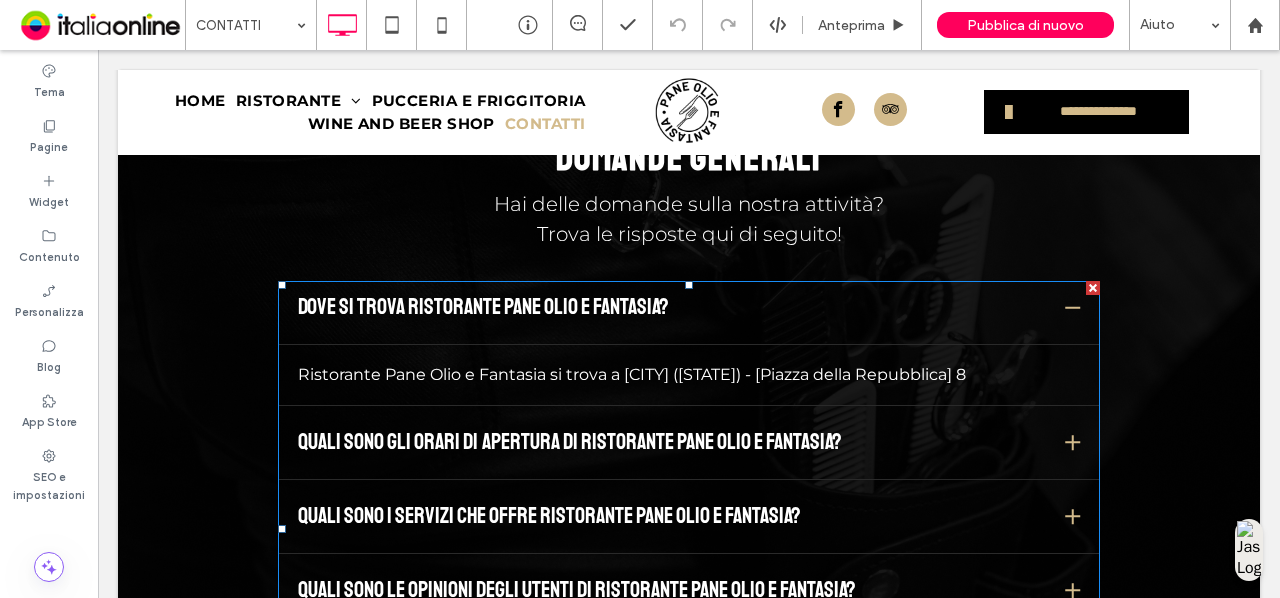 scroll, scrollTop: 2690, scrollLeft: 0, axis: vertical 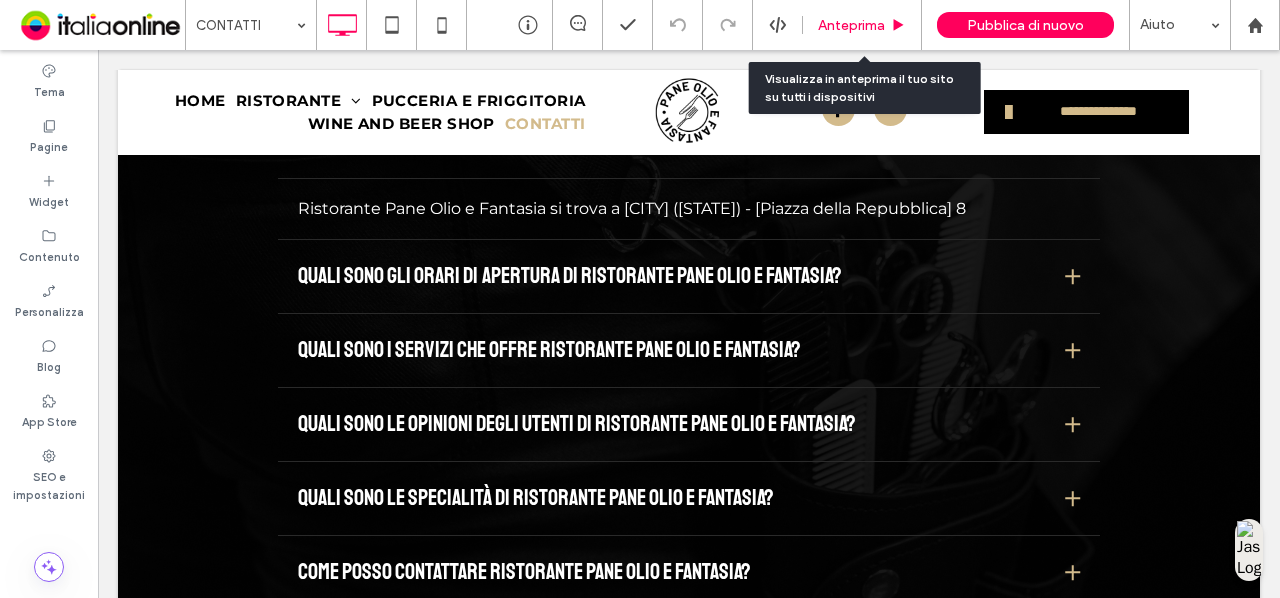 click on "Anteprima" at bounding box center (851, 25) 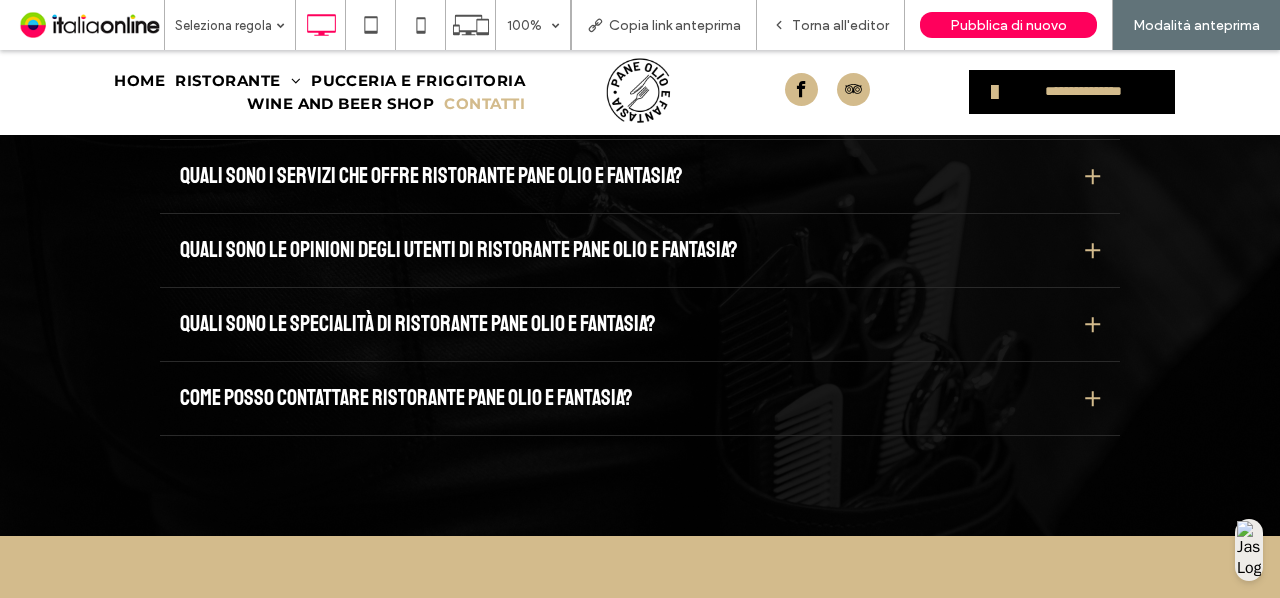 scroll, scrollTop: 2828, scrollLeft: 0, axis: vertical 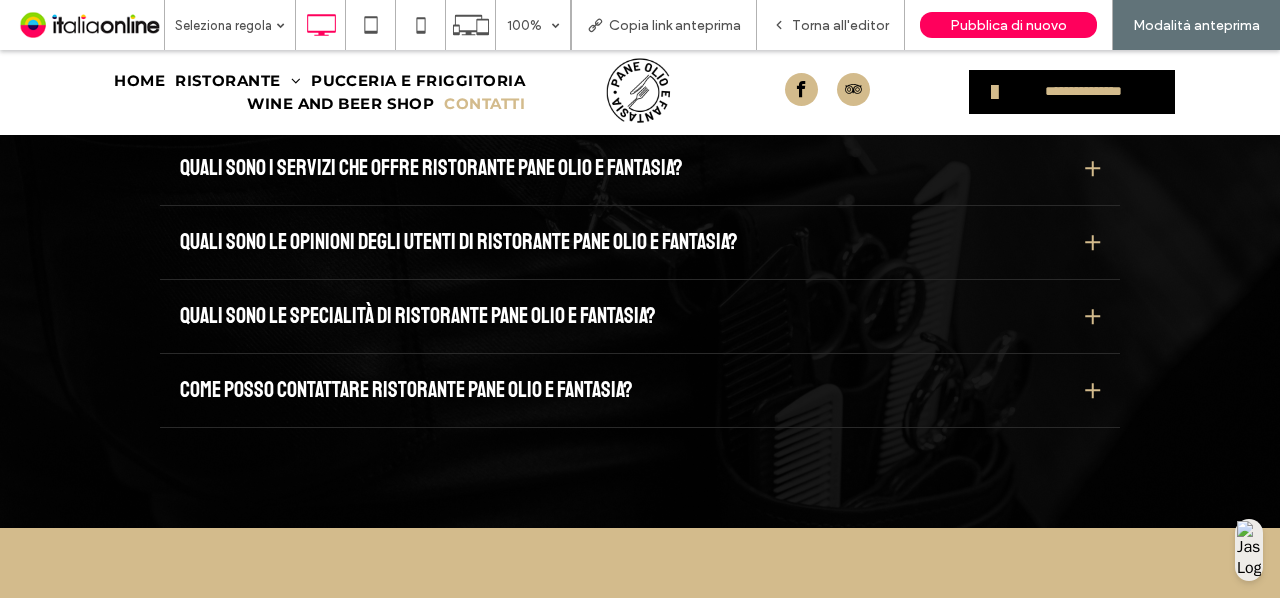 click on "Come posso contattare Ristorante Pane Olio e Fantasia?" at bounding box center [640, 396] 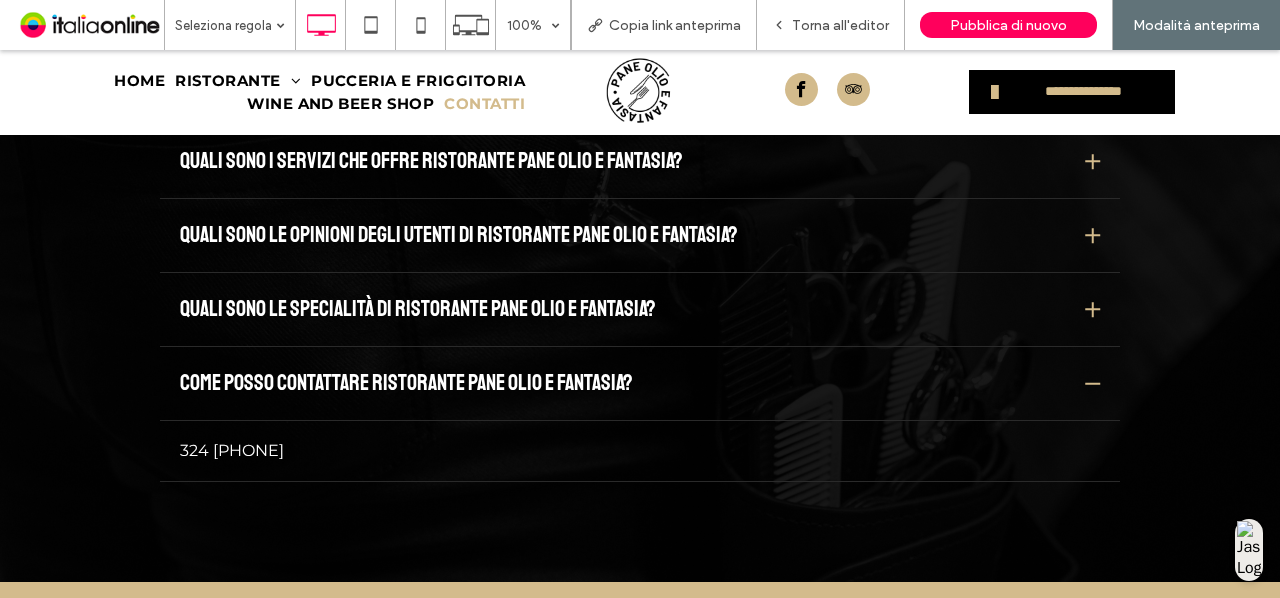 scroll, scrollTop: 2753, scrollLeft: 0, axis: vertical 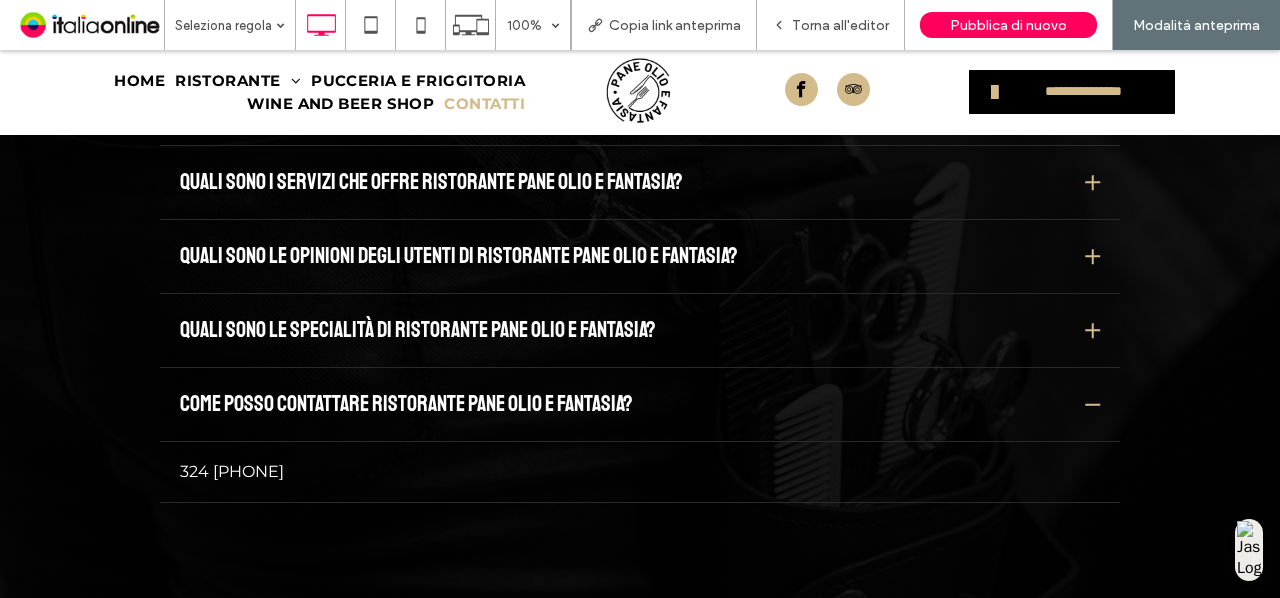 click on "Quali sono le specialità di Ristorante Pane Olio e Fantasia?" at bounding box center [640, 336] 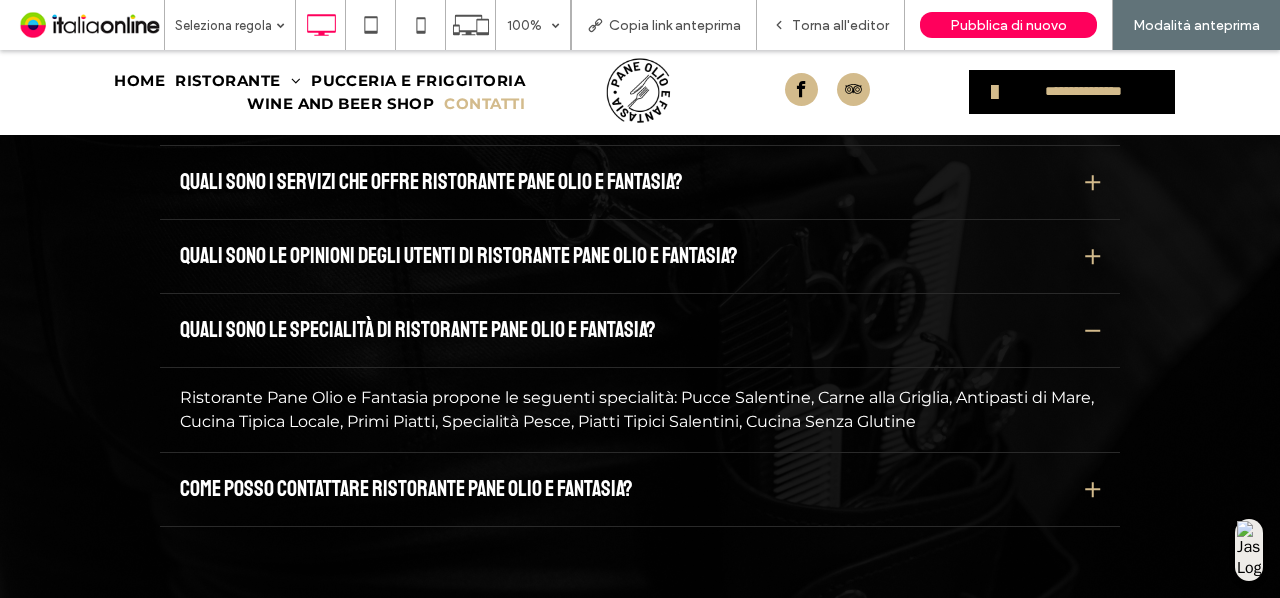 click on "Quali sono le opinioni degli utenti di Ristorante Pane Olio e Fantasia?" at bounding box center [459, 256] 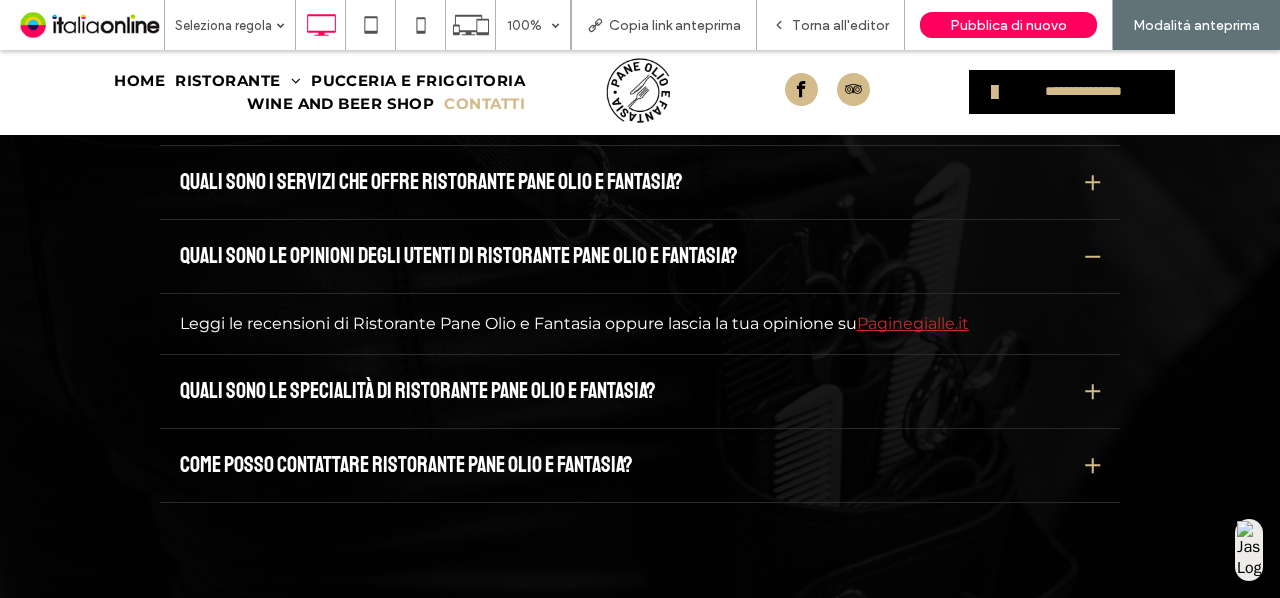 scroll, scrollTop: 2575, scrollLeft: 0, axis: vertical 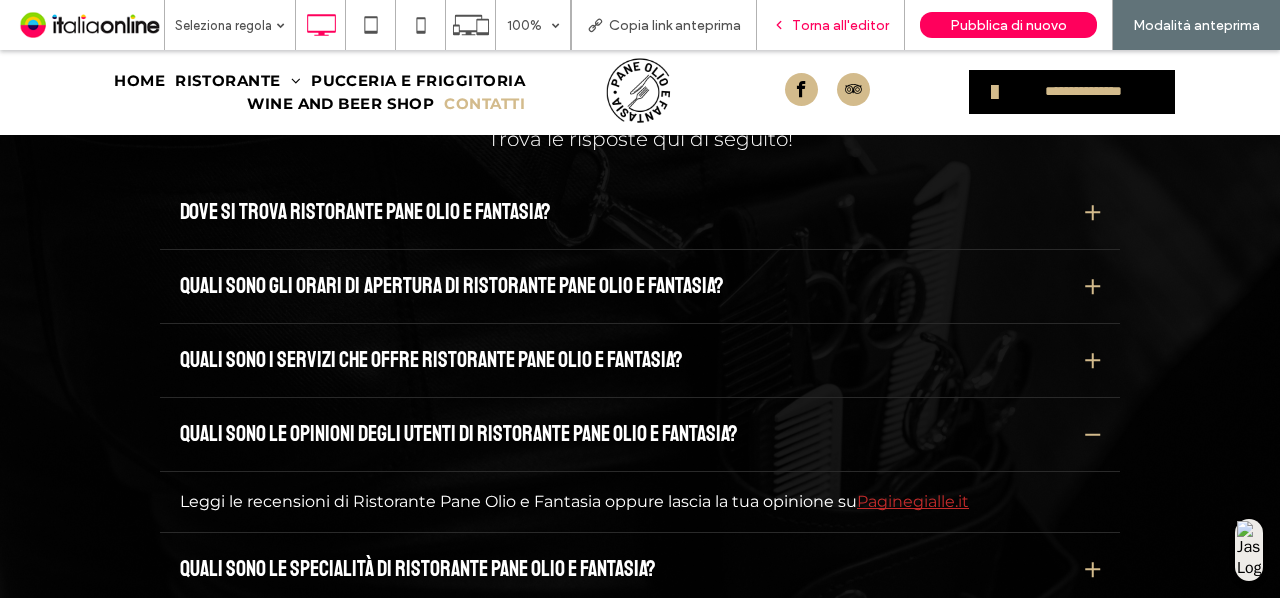 click on "Torna all'editor" at bounding box center (831, 25) 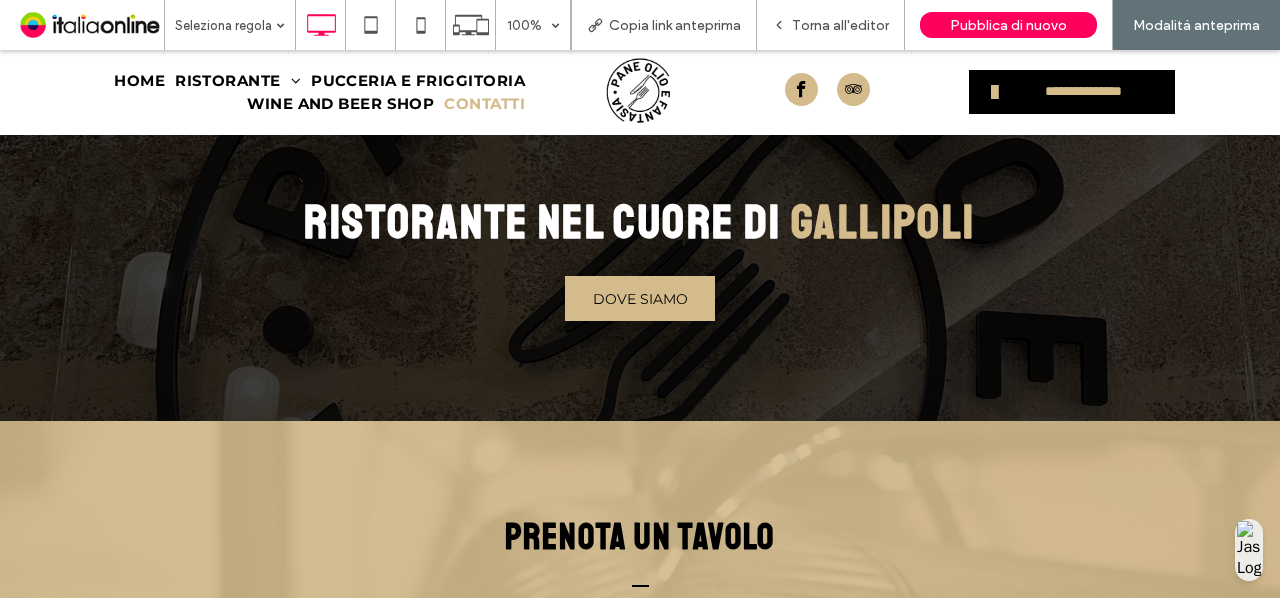 scroll, scrollTop: 0, scrollLeft: 0, axis: both 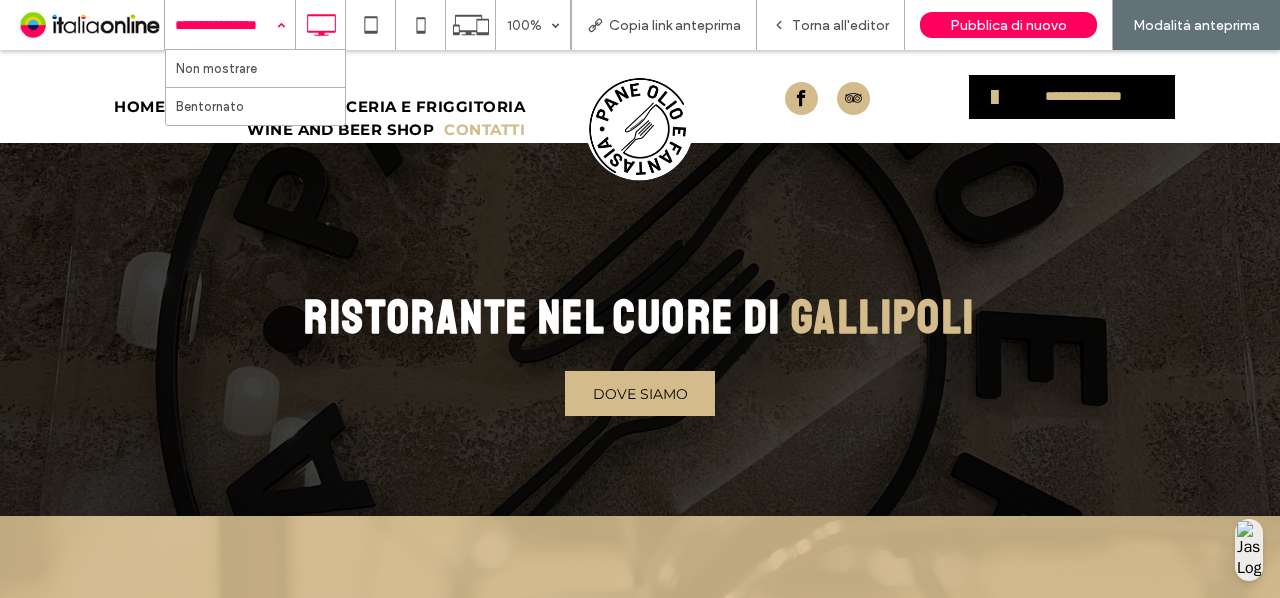click at bounding box center [225, 25] 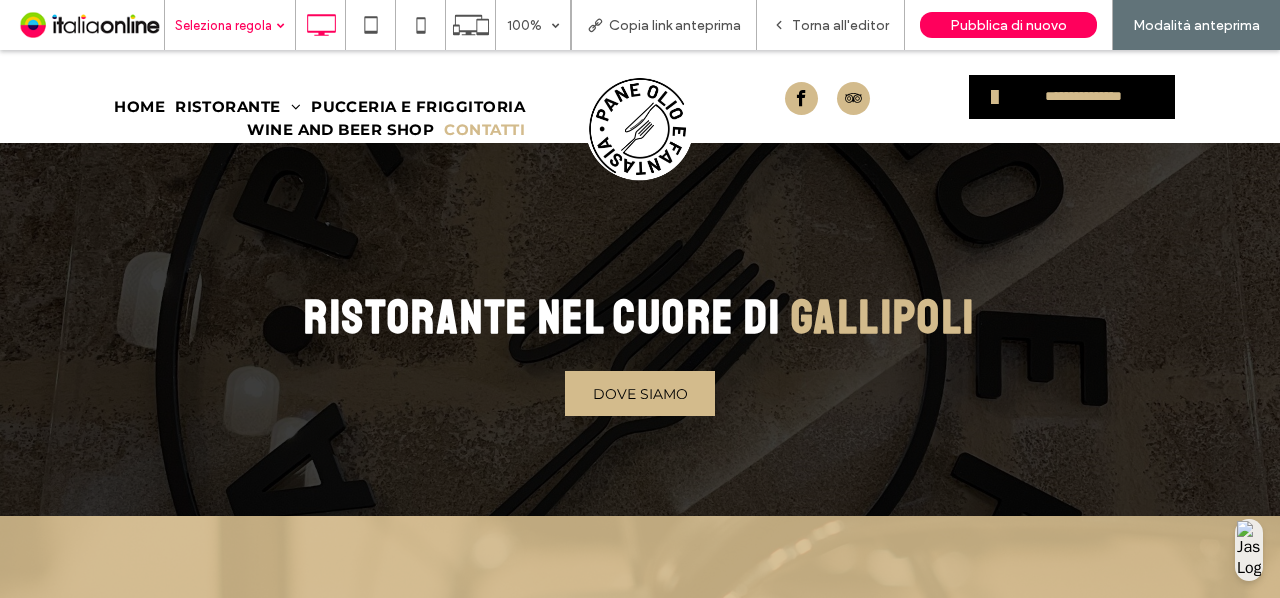 click on "Seleziona regola" at bounding box center (230, 25) 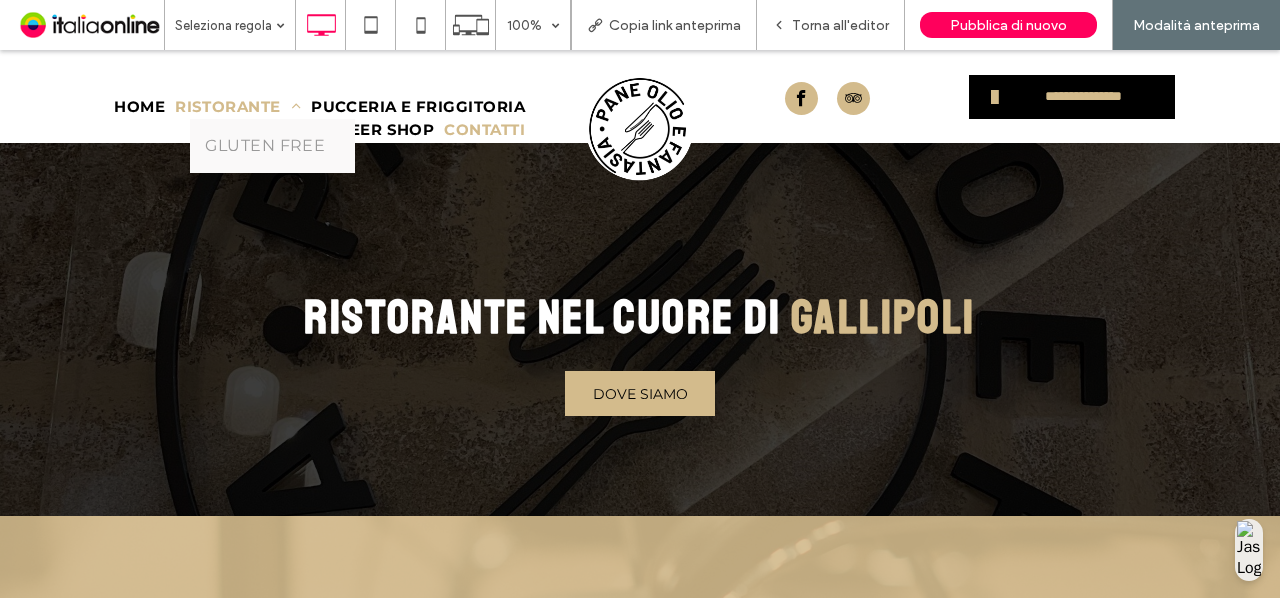 click on "RISTORANTE" at bounding box center (238, 107) 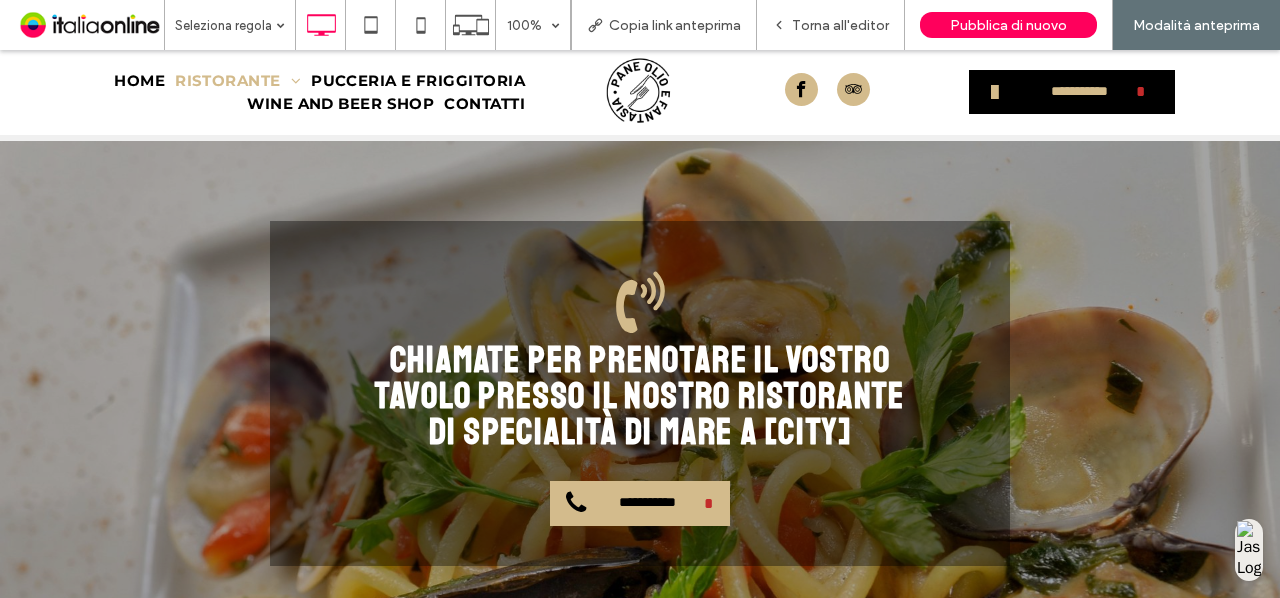 scroll, scrollTop: 4676, scrollLeft: 0, axis: vertical 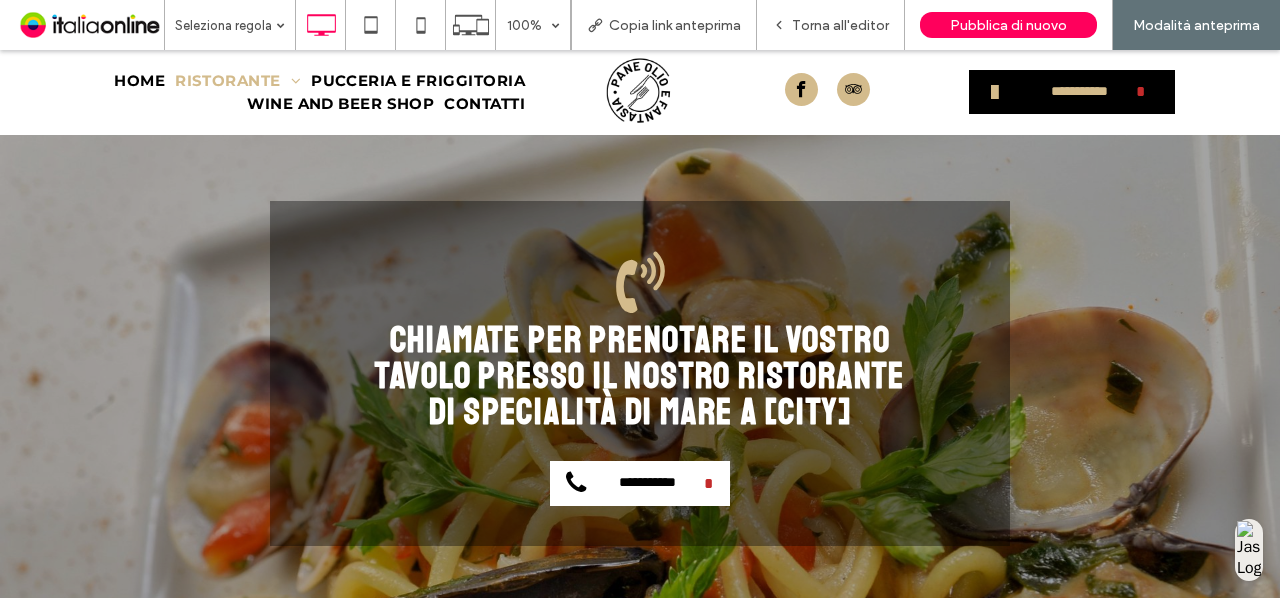 click on "**********" at bounding box center (647, 483) 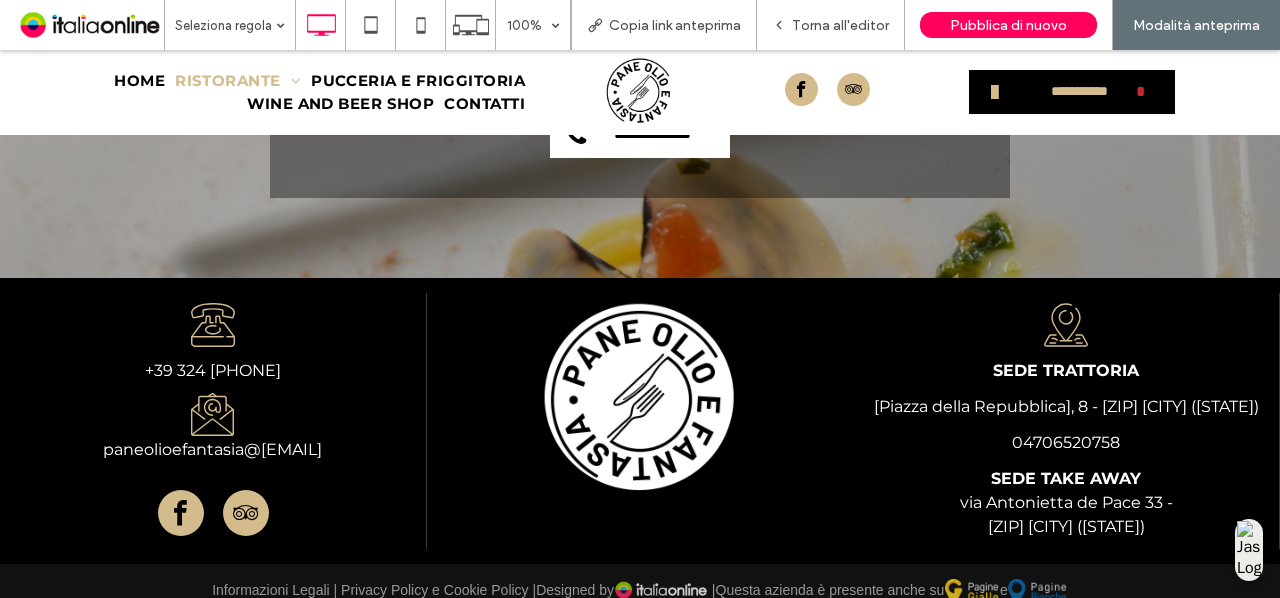 scroll, scrollTop: 5049, scrollLeft: 0, axis: vertical 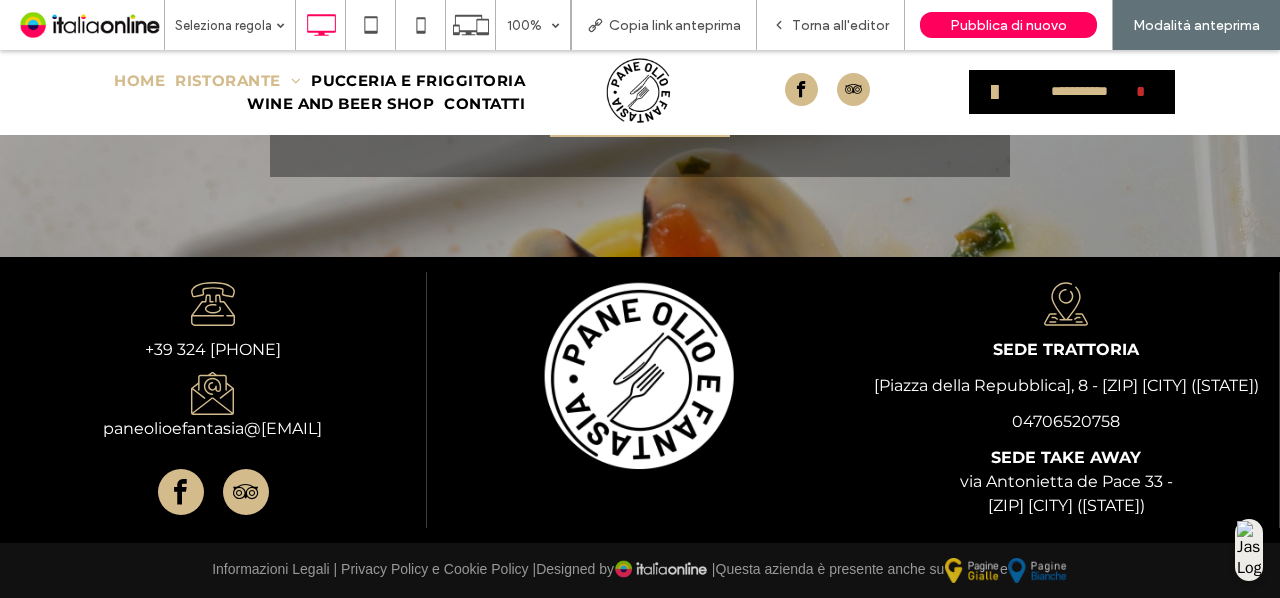 click on "HOME" at bounding box center (139, 81) 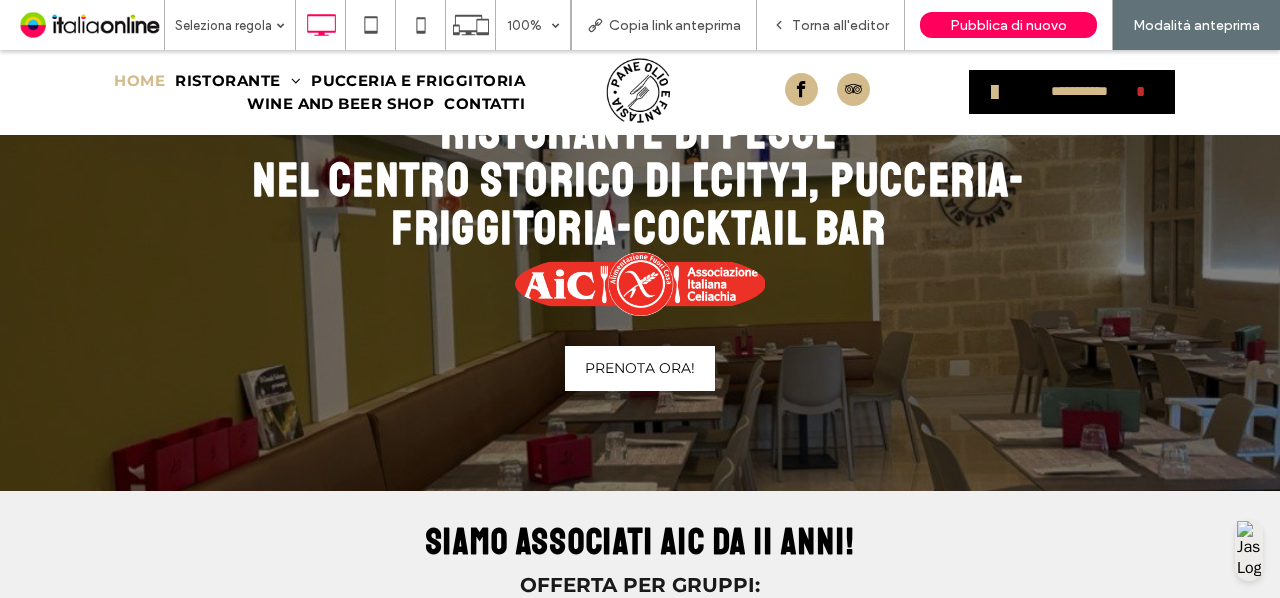 scroll, scrollTop: 177, scrollLeft: 0, axis: vertical 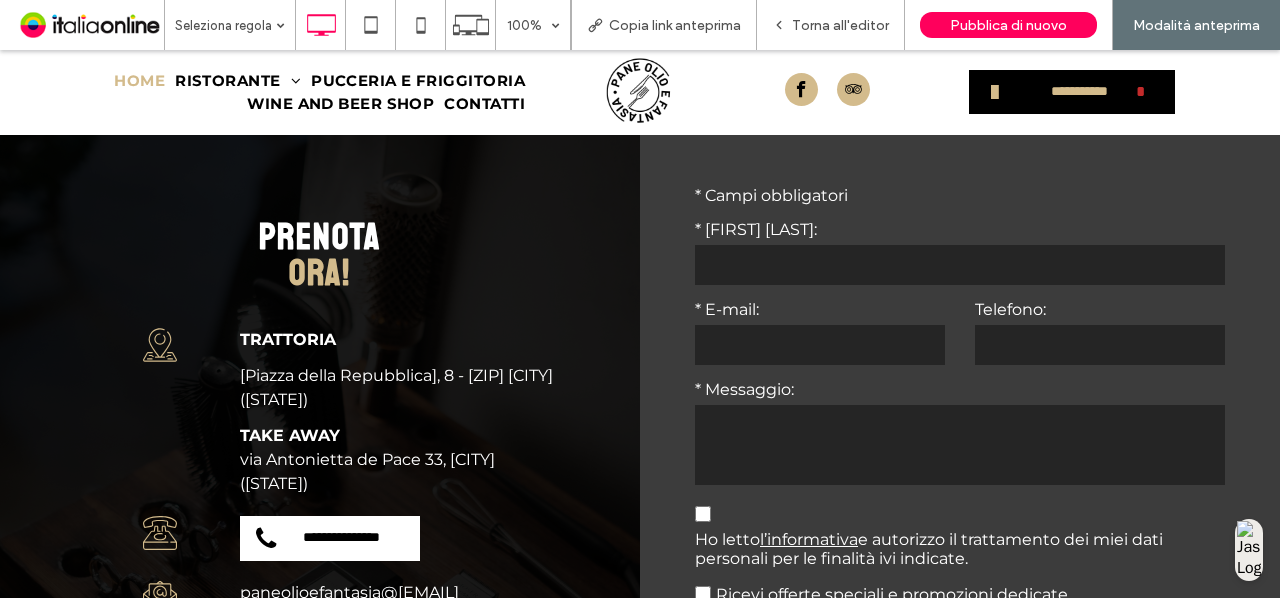click on "HOME" at bounding box center (139, 81) 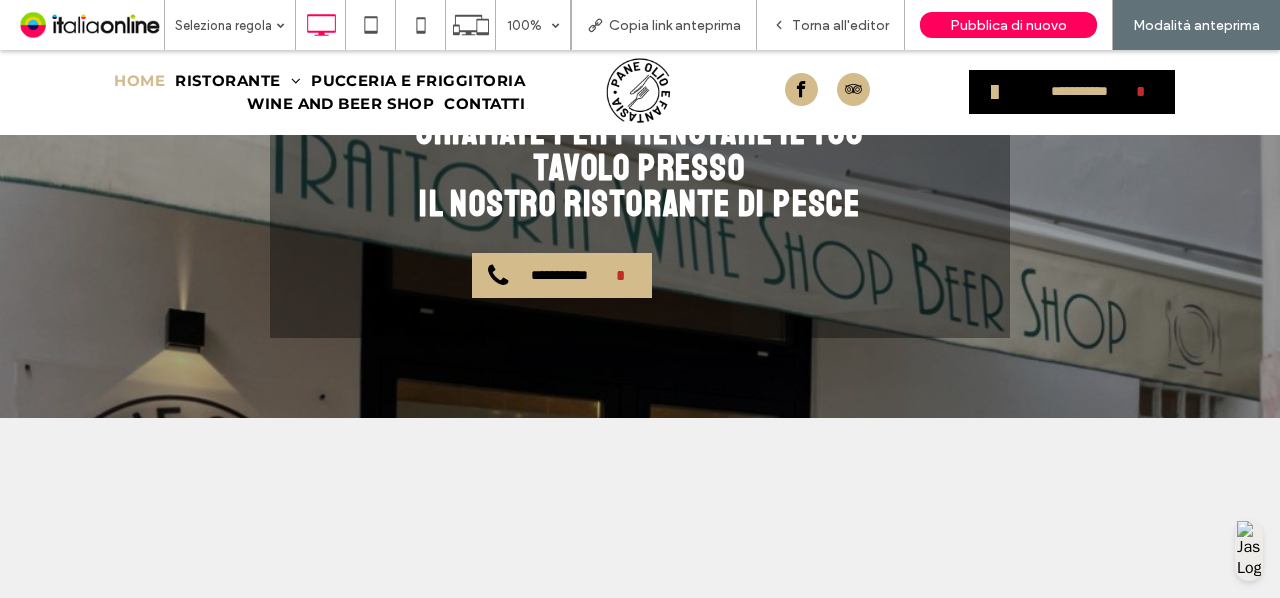 scroll, scrollTop: 3810, scrollLeft: 0, axis: vertical 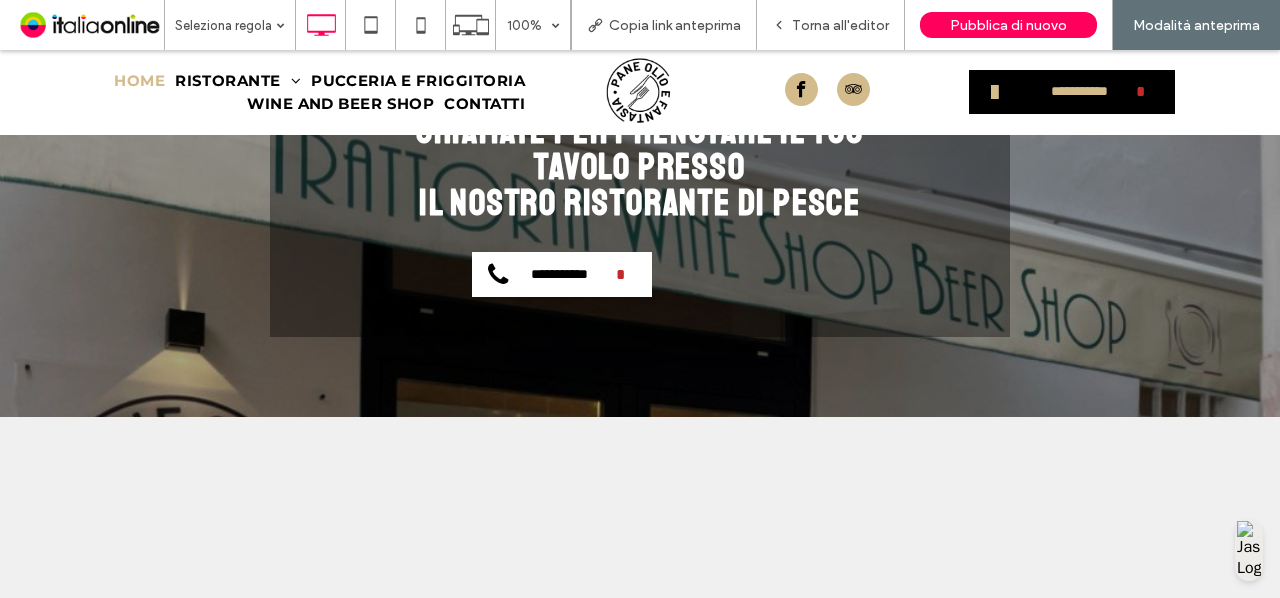 click on "**********" at bounding box center (562, 274) 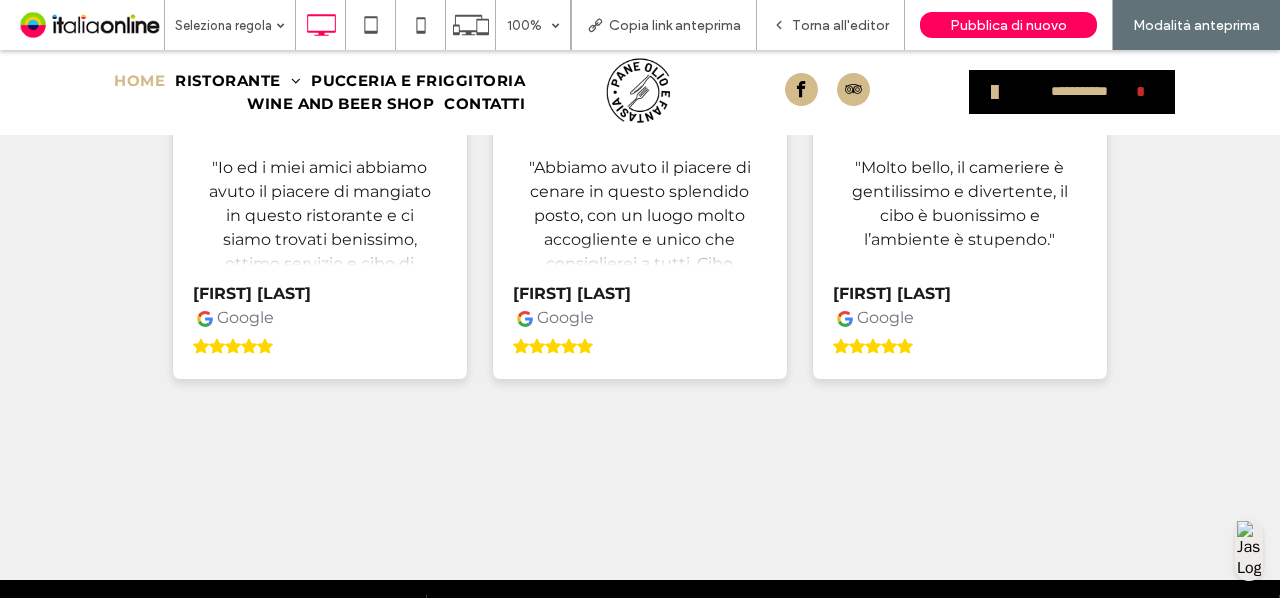 scroll, scrollTop: 4682, scrollLeft: 0, axis: vertical 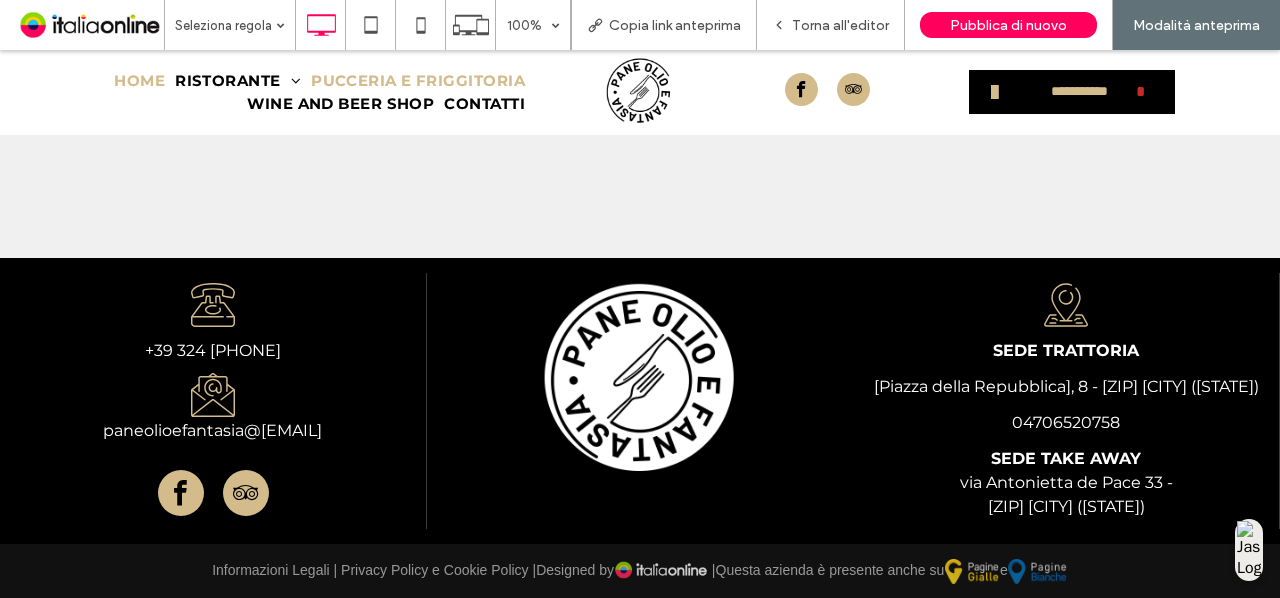 click on "PUCCERIA E FRIGGITORIA" at bounding box center [418, 81] 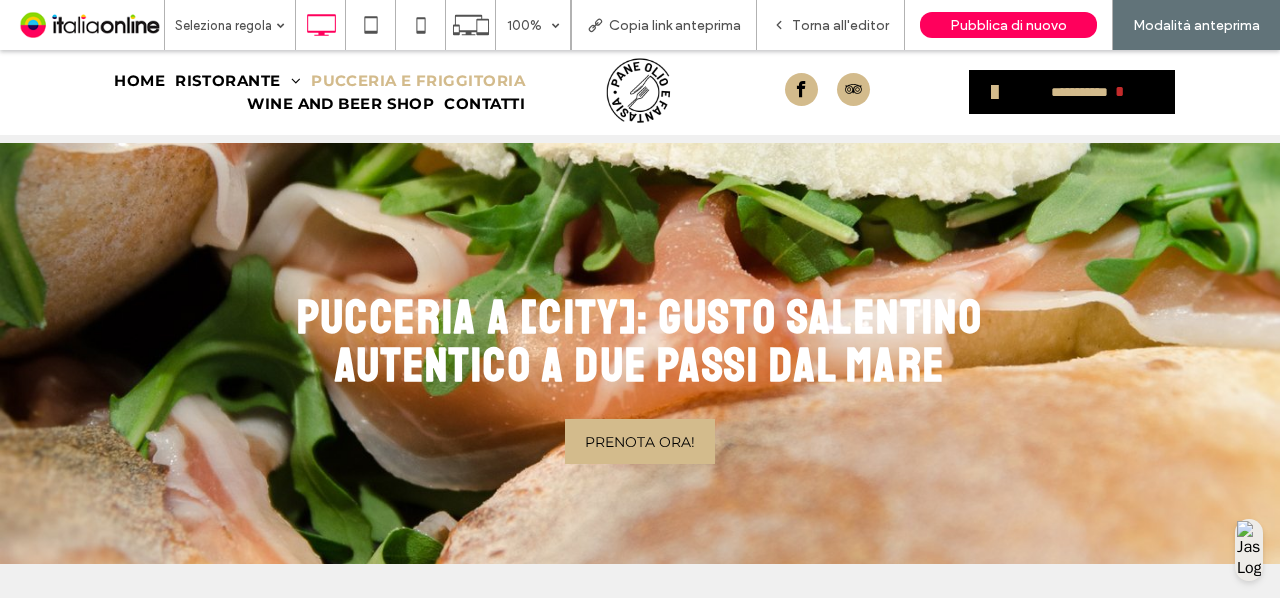 scroll, scrollTop: 208, scrollLeft: 0, axis: vertical 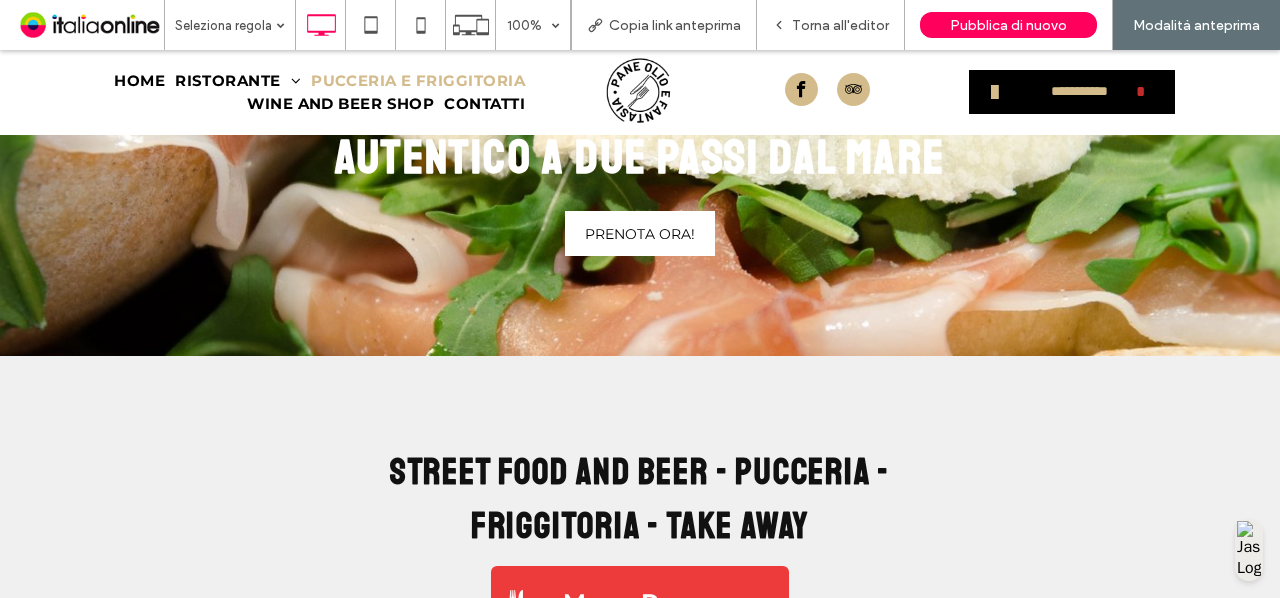 click on "PRENOTA ORA!" at bounding box center [640, 234] 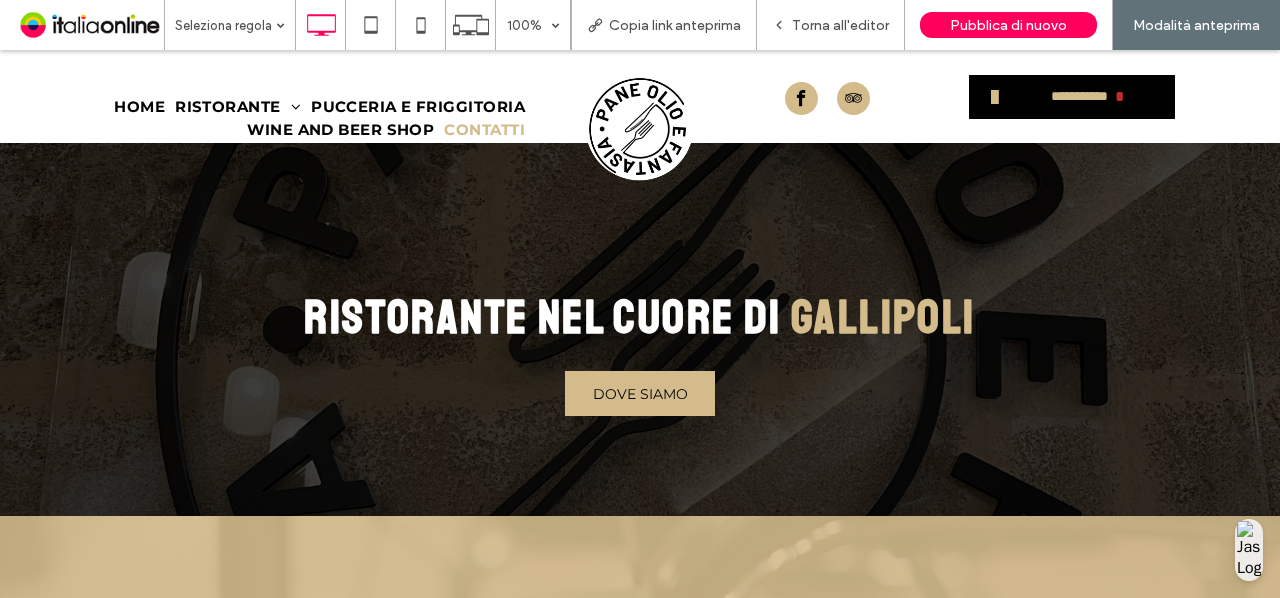 scroll, scrollTop: 0, scrollLeft: 0, axis: both 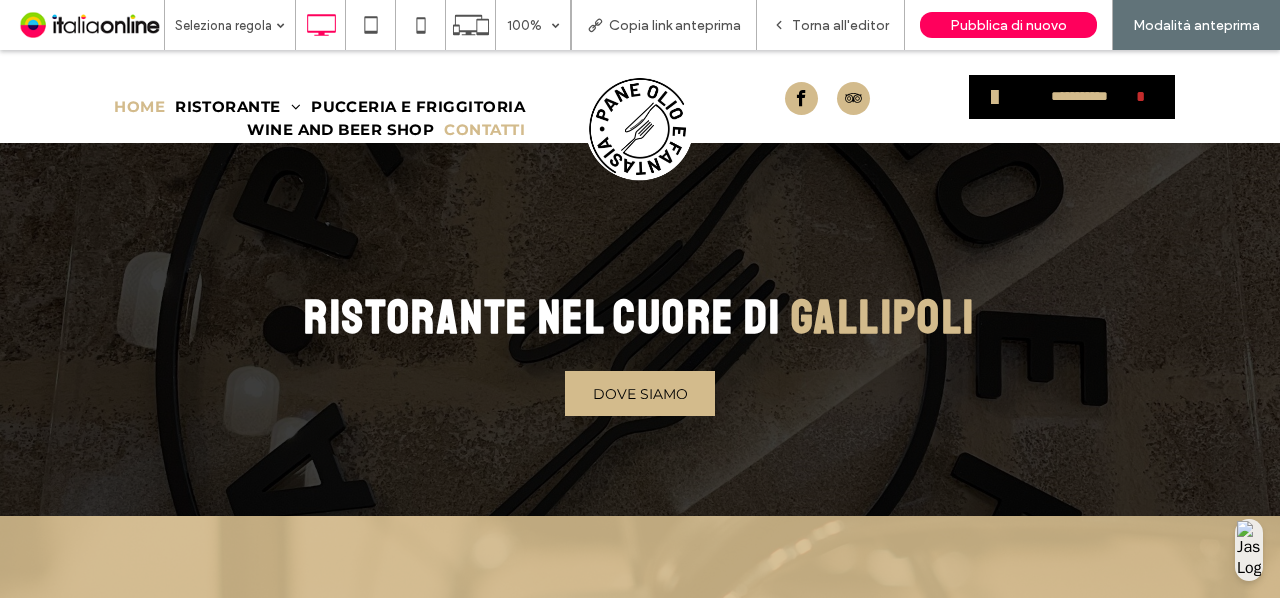 click on "HOME" at bounding box center [139, 107] 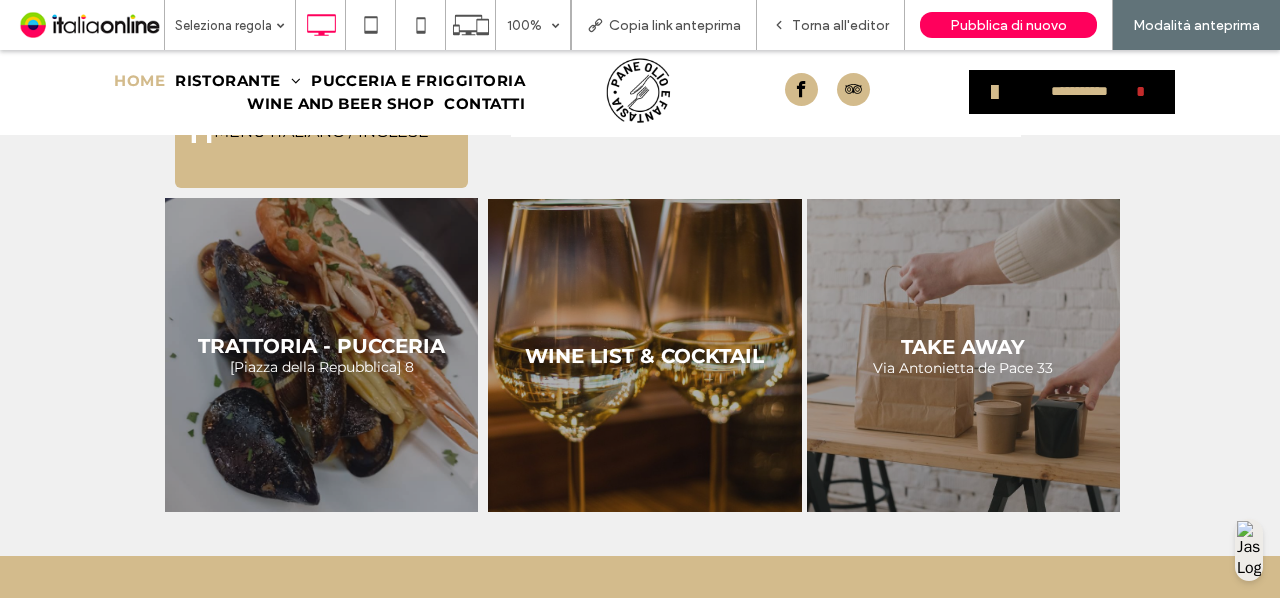 scroll, scrollTop: 794, scrollLeft: 0, axis: vertical 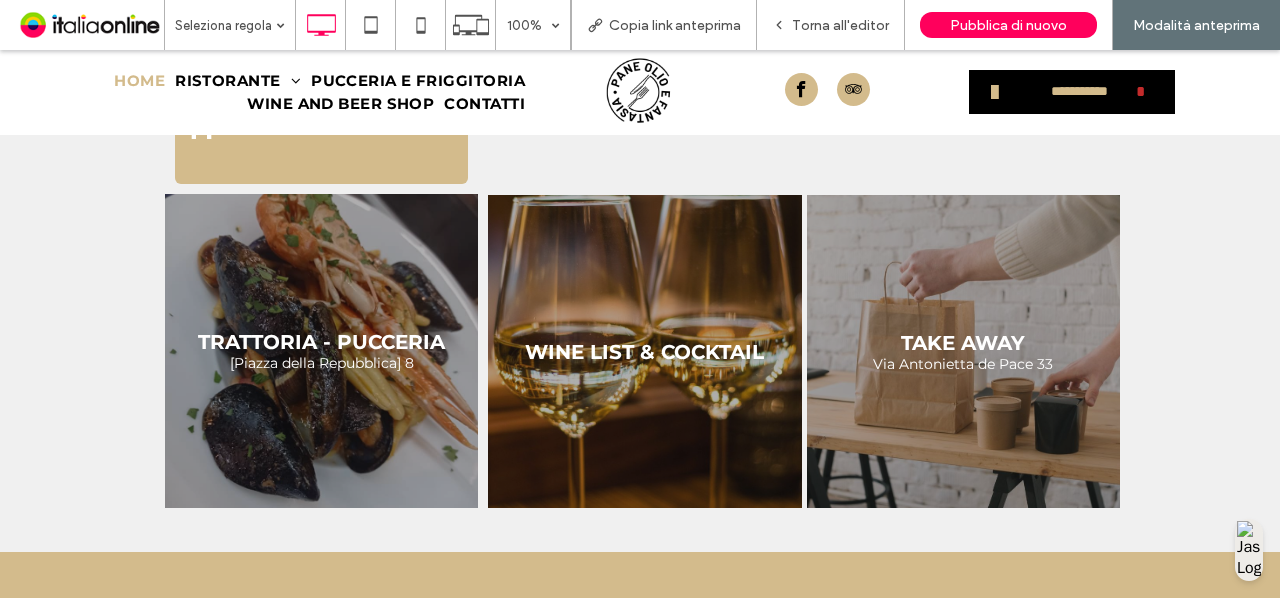 click at bounding box center [963, 351] 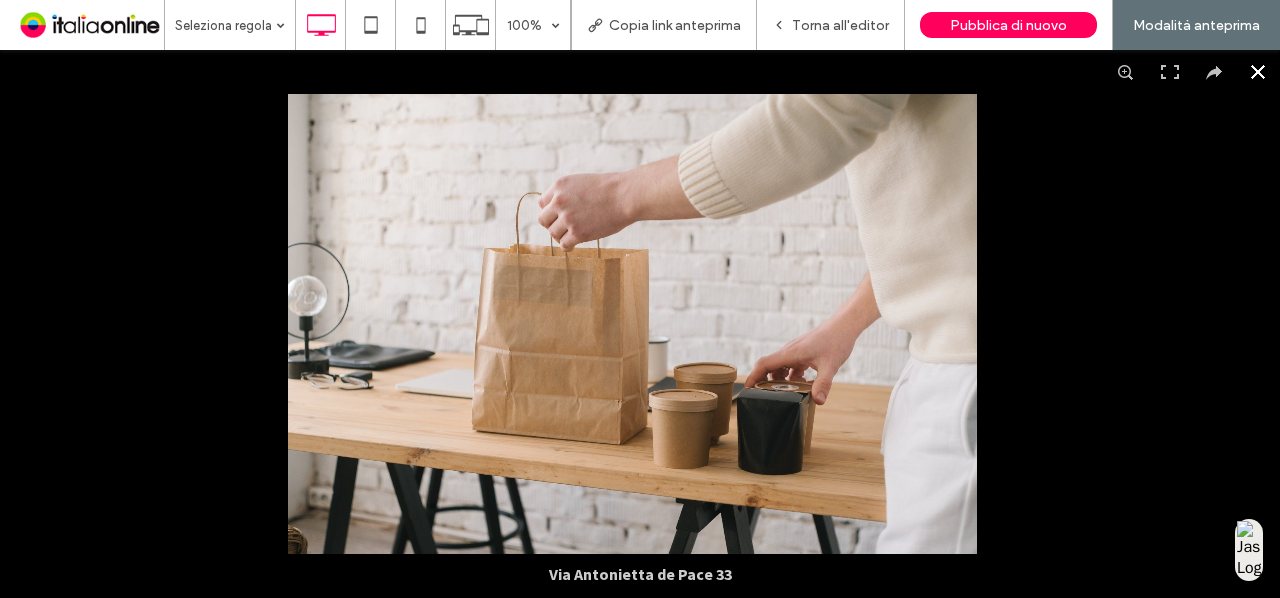 click at bounding box center [1258, 72] 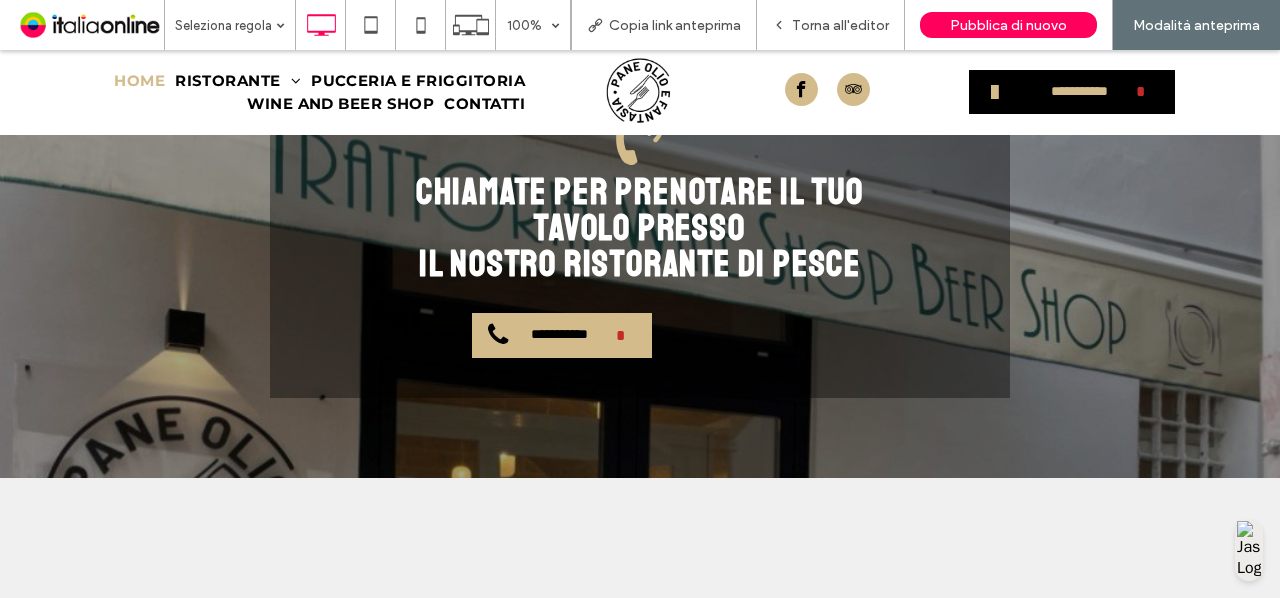 scroll, scrollTop: 3740, scrollLeft: 0, axis: vertical 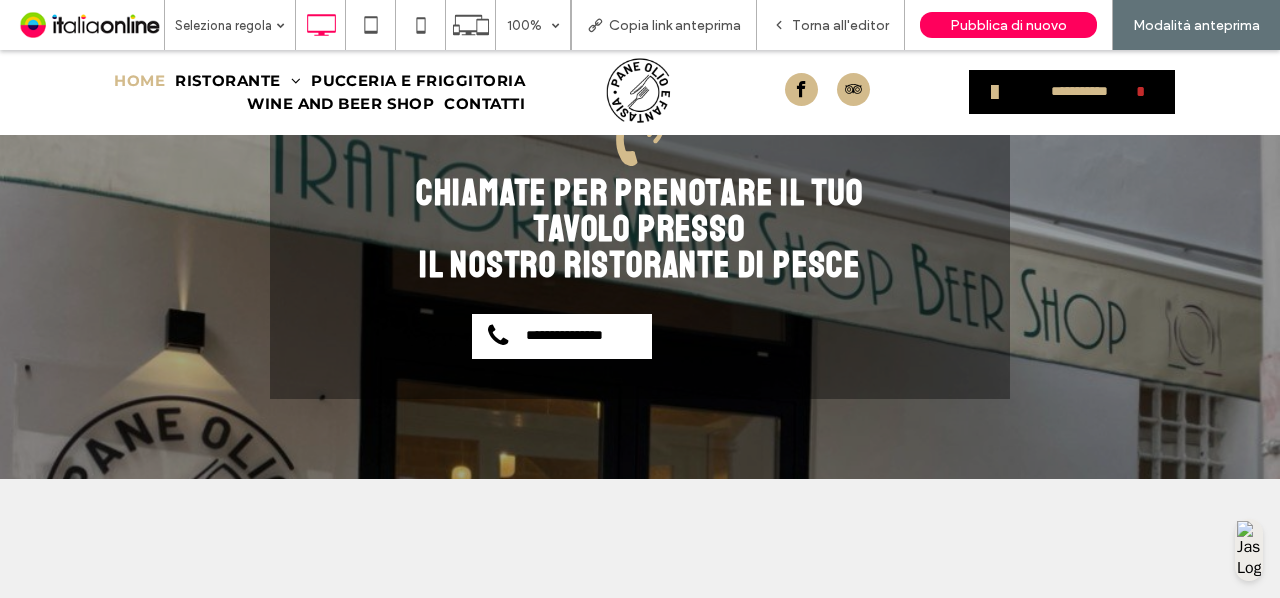 click on "**********" at bounding box center [557, 333] 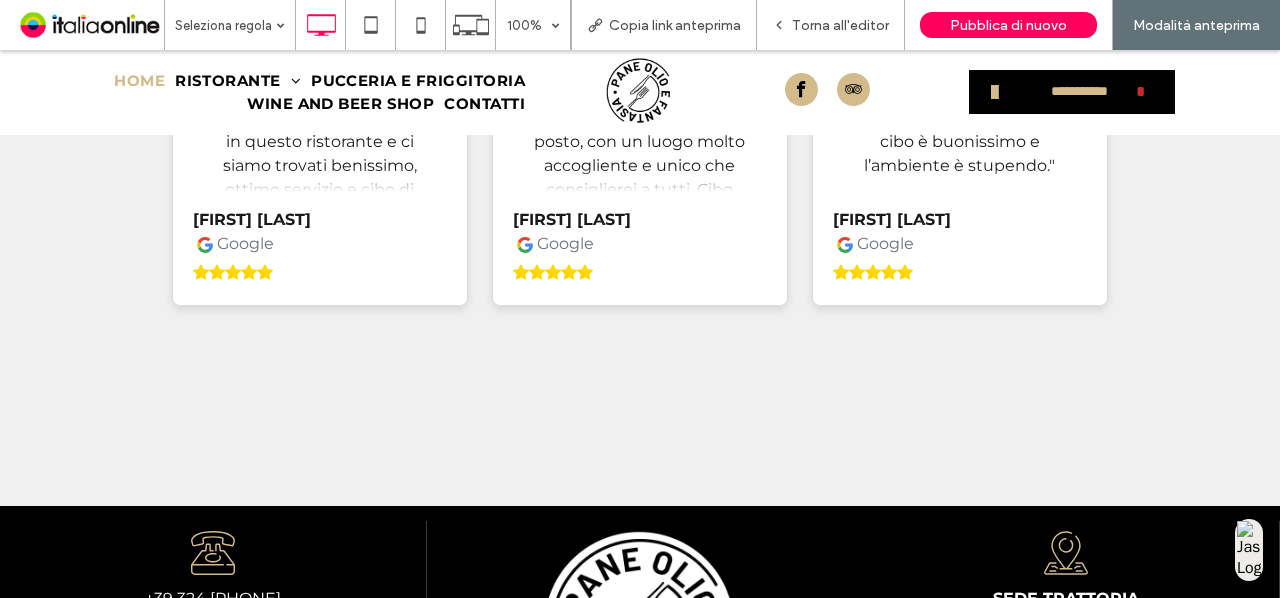 scroll, scrollTop: 4674, scrollLeft: 0, axis: vertical 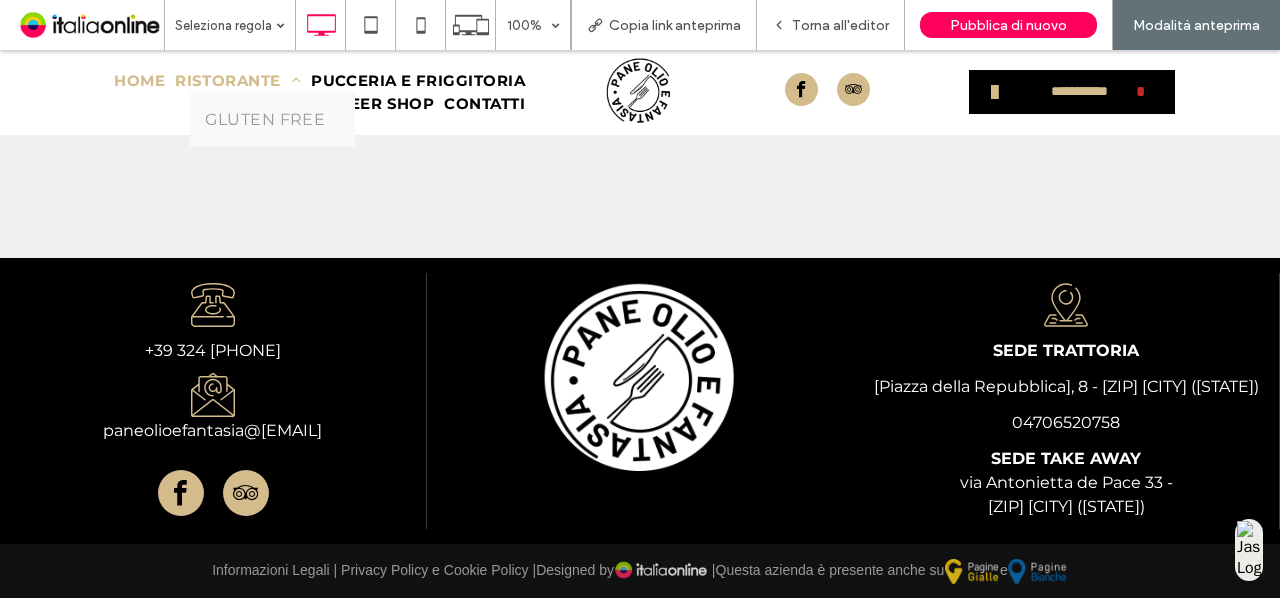 click on "RISTORANTE" at bounding box center [238, 81] 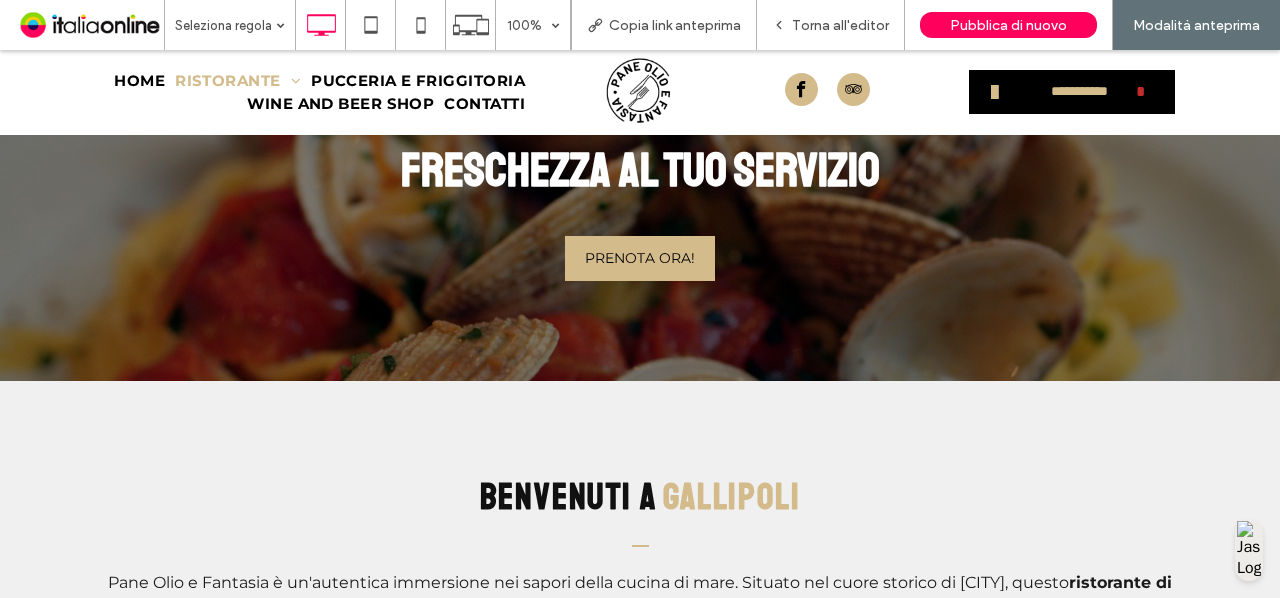 scroll, scrollTop: 228, scrollLeft: 0, axis: vertical 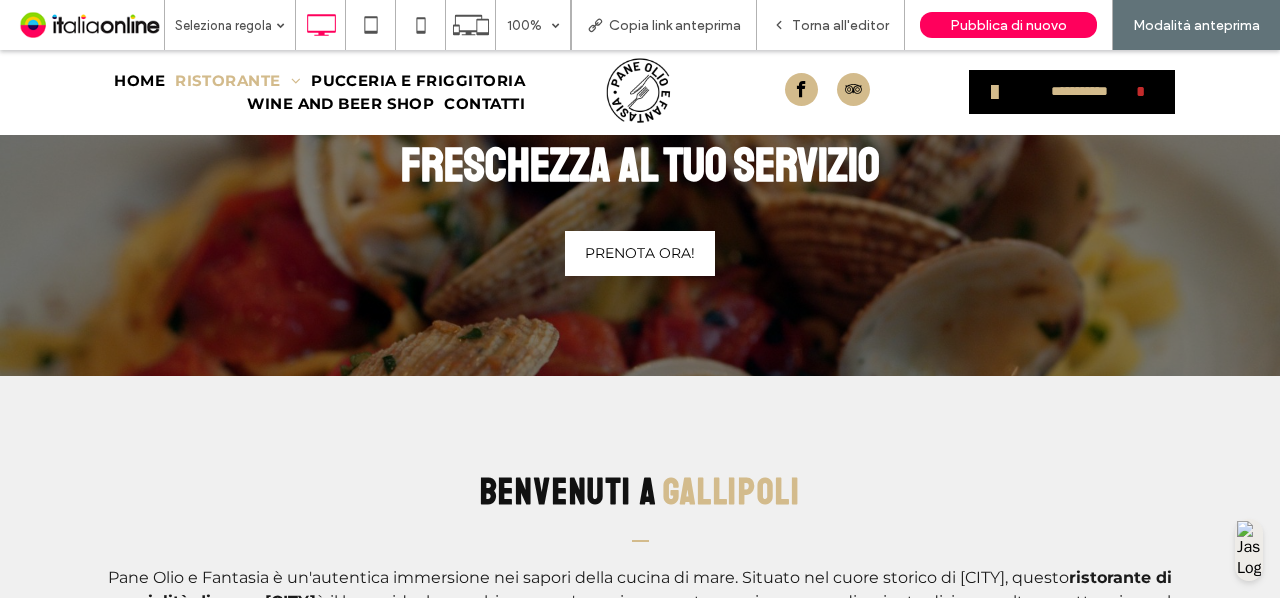 click on "PRENOTA ORA!" at bounding box center (640, 253) 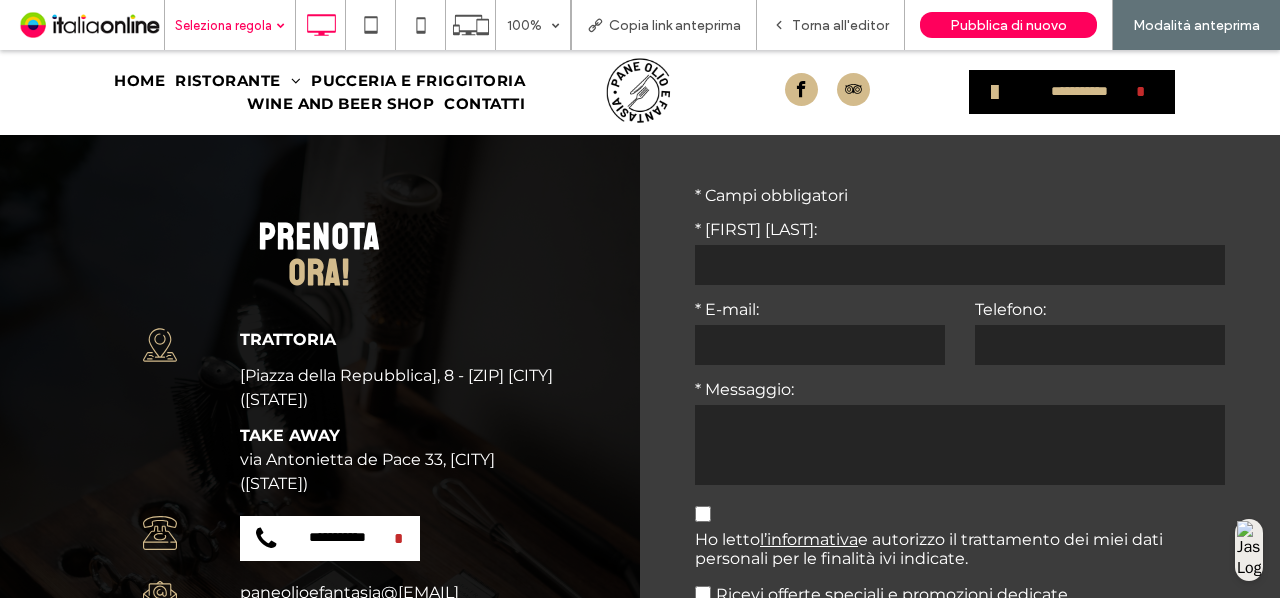click on "HOME
RISTORANTE
GLUTEN FREE
PUCCERIA E FRIGGITORIA
WINE AND BEER SHOP
CONTATTI" at bounding box center (272, 92) 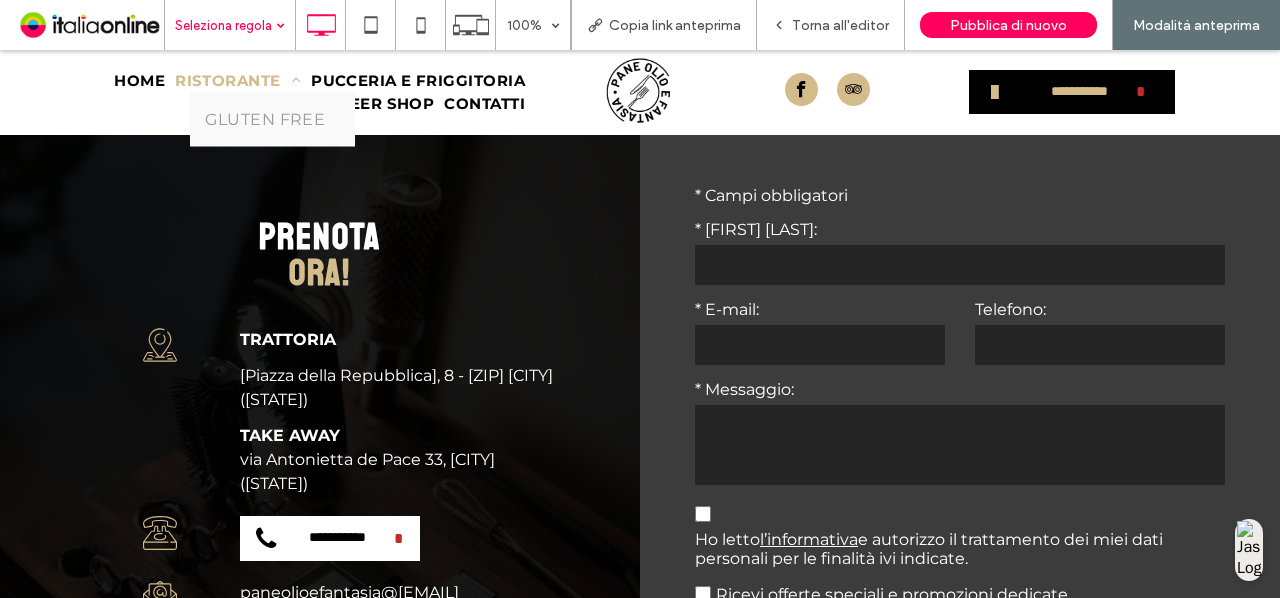 click on "RISTORANTE" at bounding box center (238, 81) 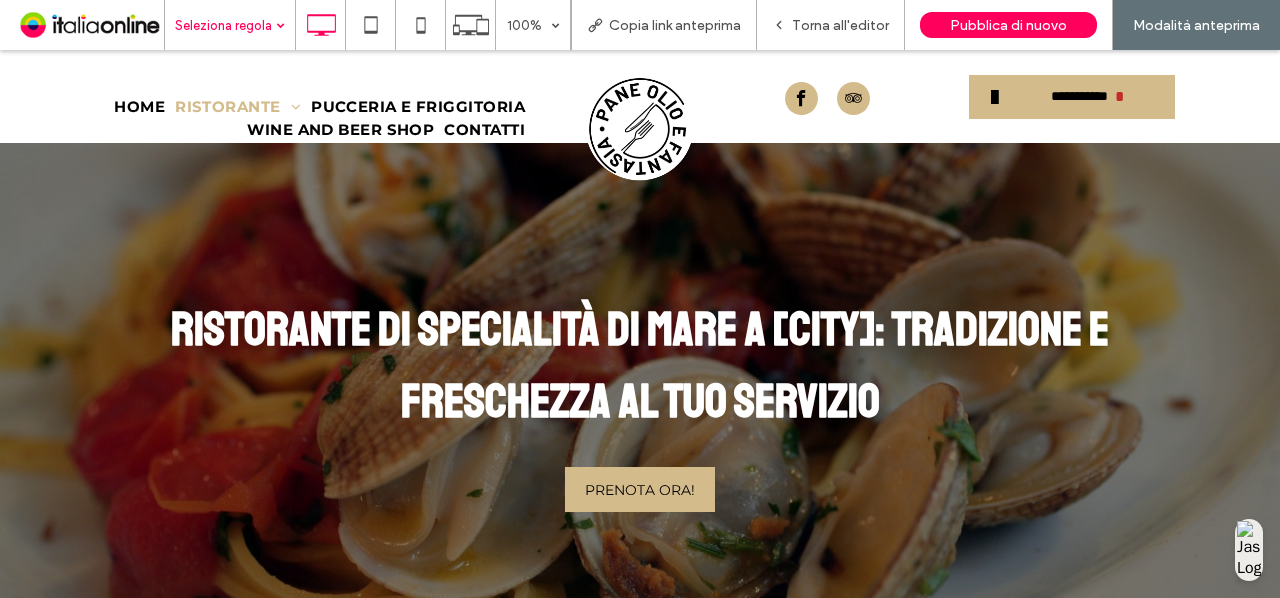 scroll, scrollTop: 0, scrollLeft: 0, axis: both 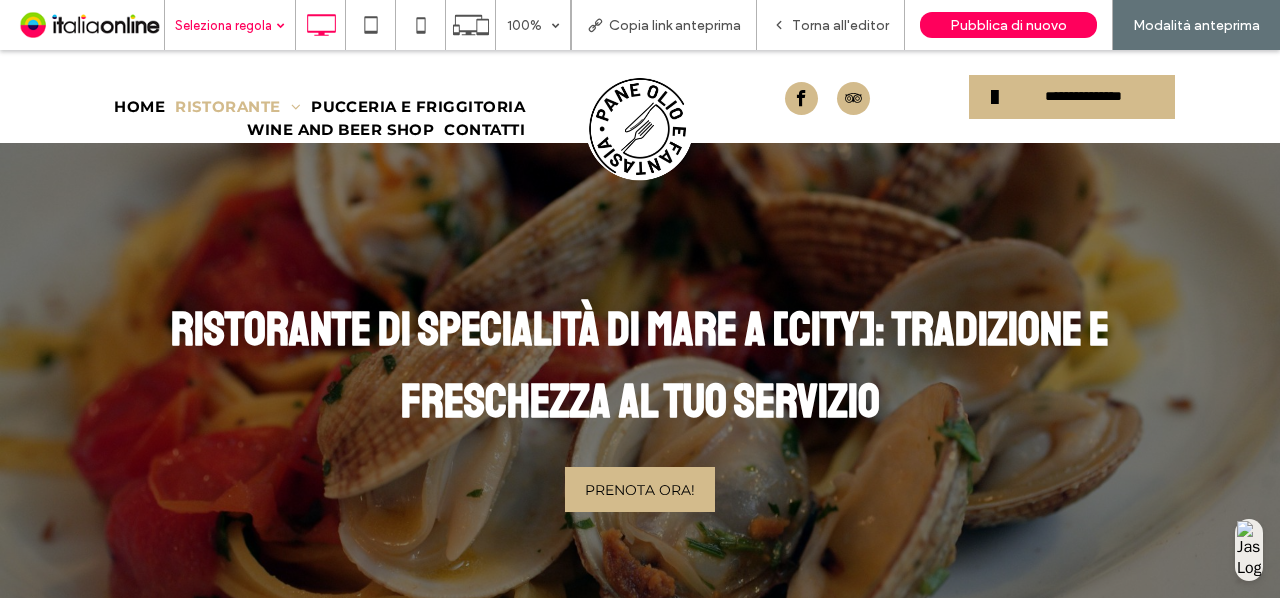 click on "**********" at bounding box center [1094, 93] 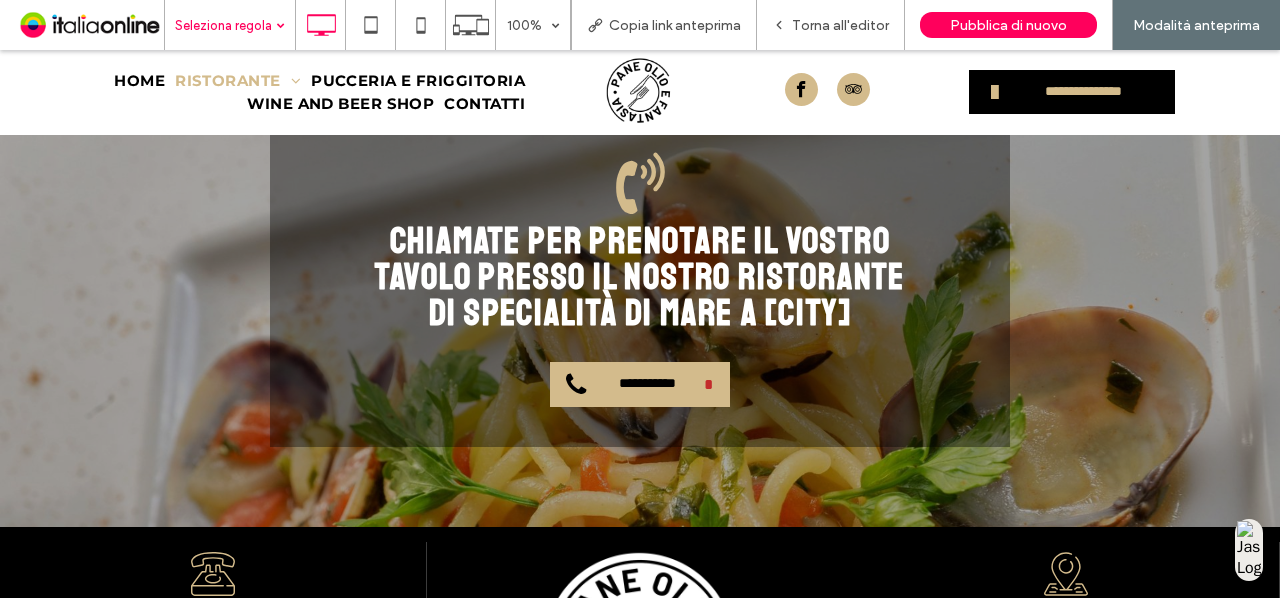scroll, scrollTop: 4796, scrollLeft: 0, axis: vertical 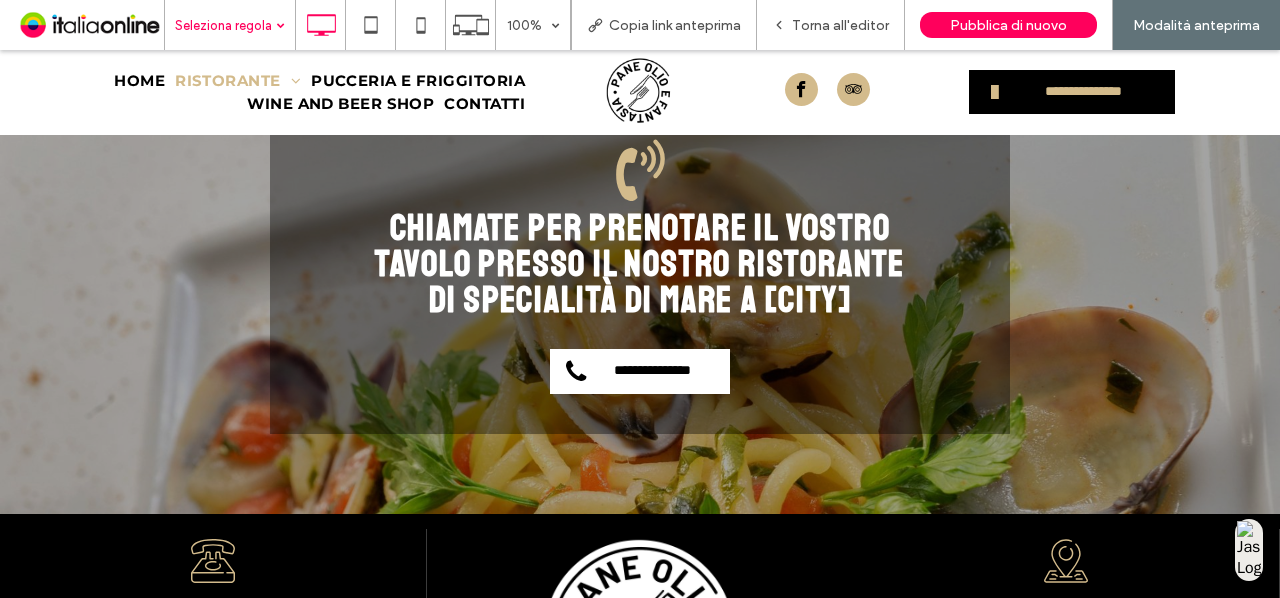click on "**********" at bounding box center (645, 368) 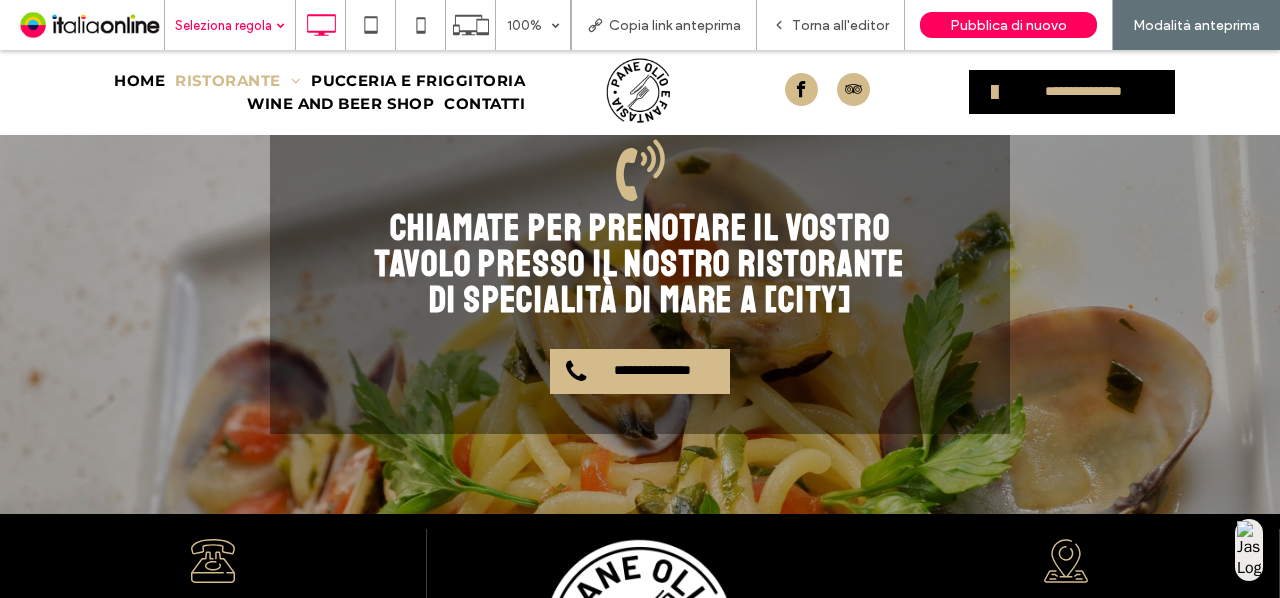 scroll, scrollTop: 5058, scrollLeft: 0, axis: vertical 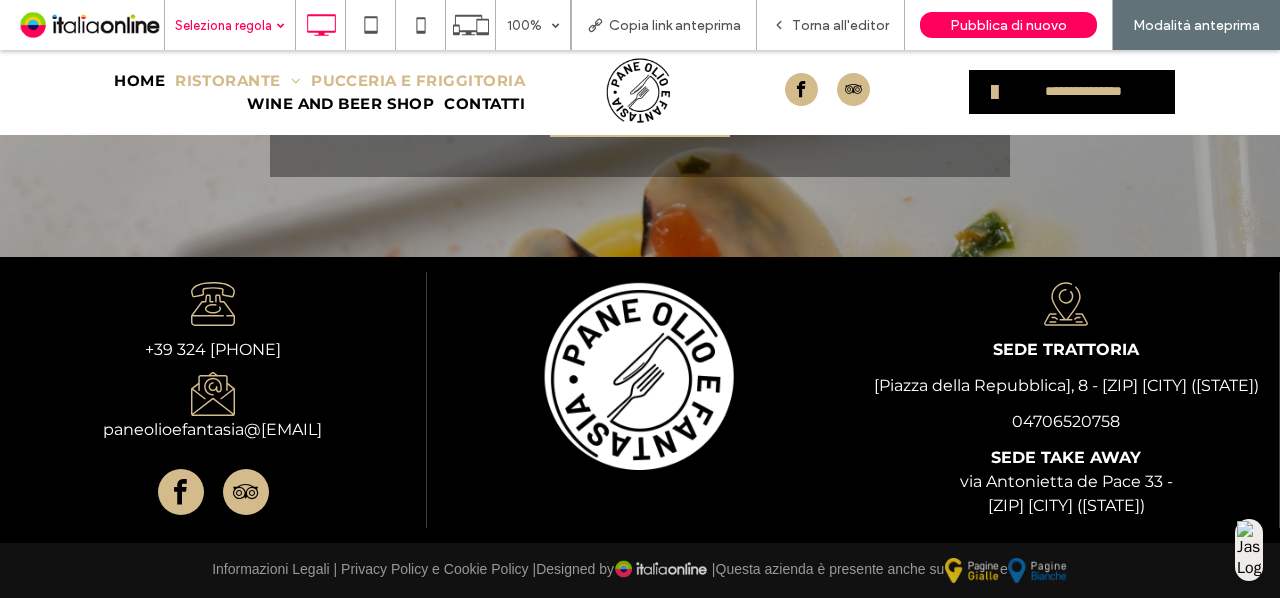 click on "PUCCERIA E FRIGGITORIA" at bounding box center [418, 81] 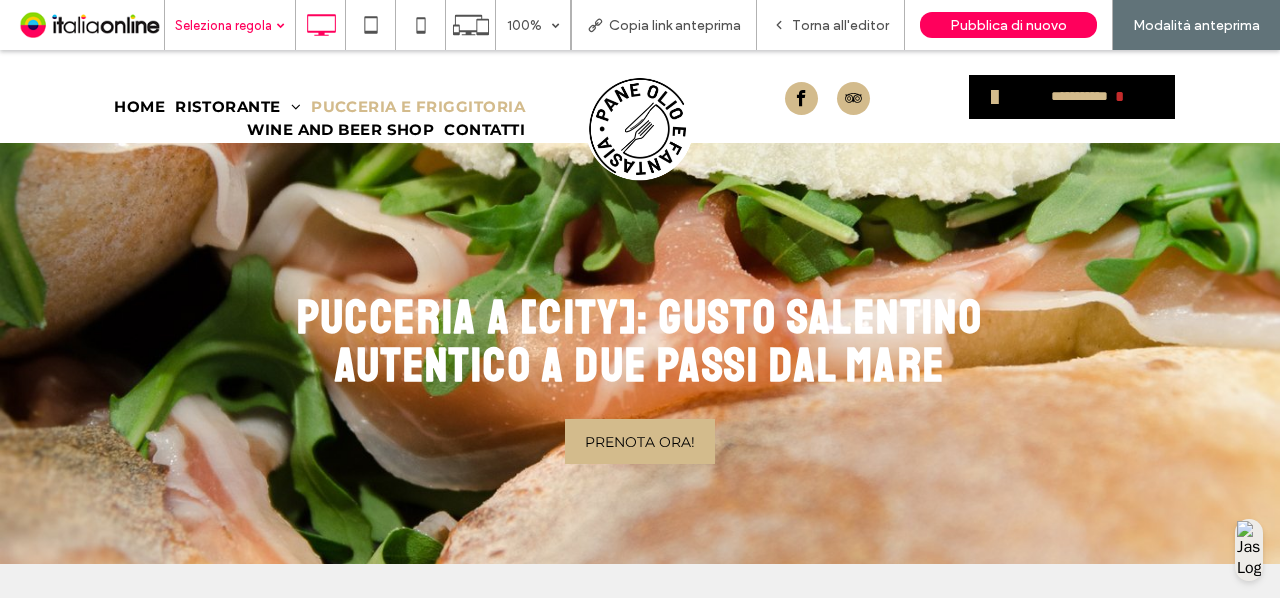 scroll, scrollTop: 0, scrollLeft: 0, axis: both 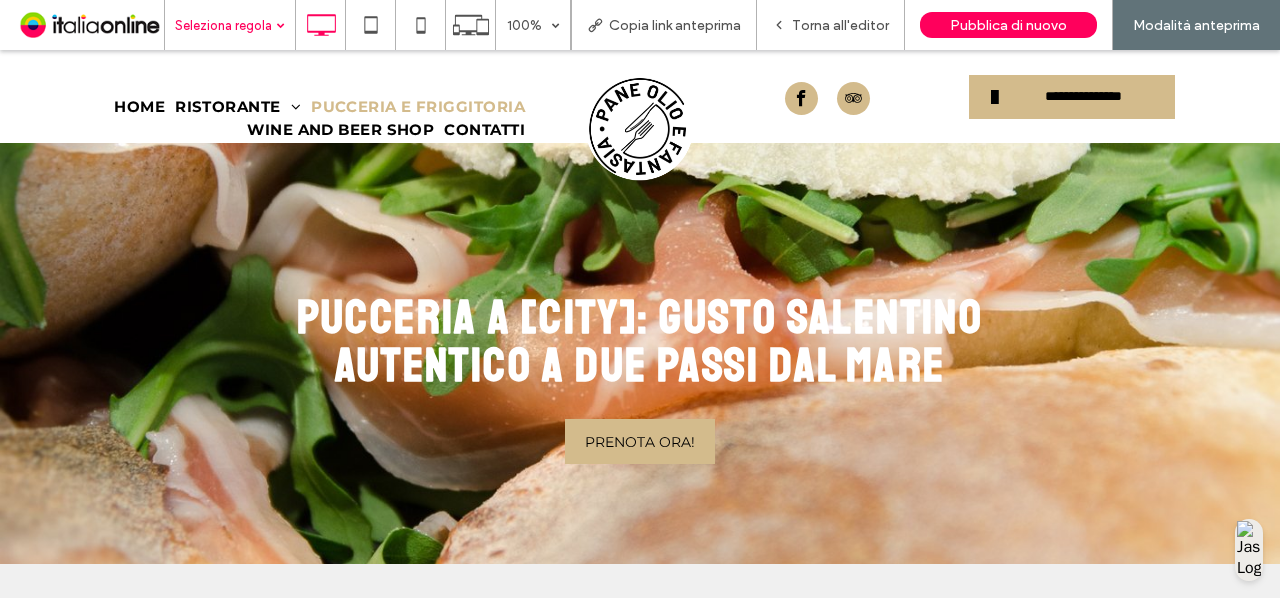 click on "**********" at bounding box center (1094, 93) 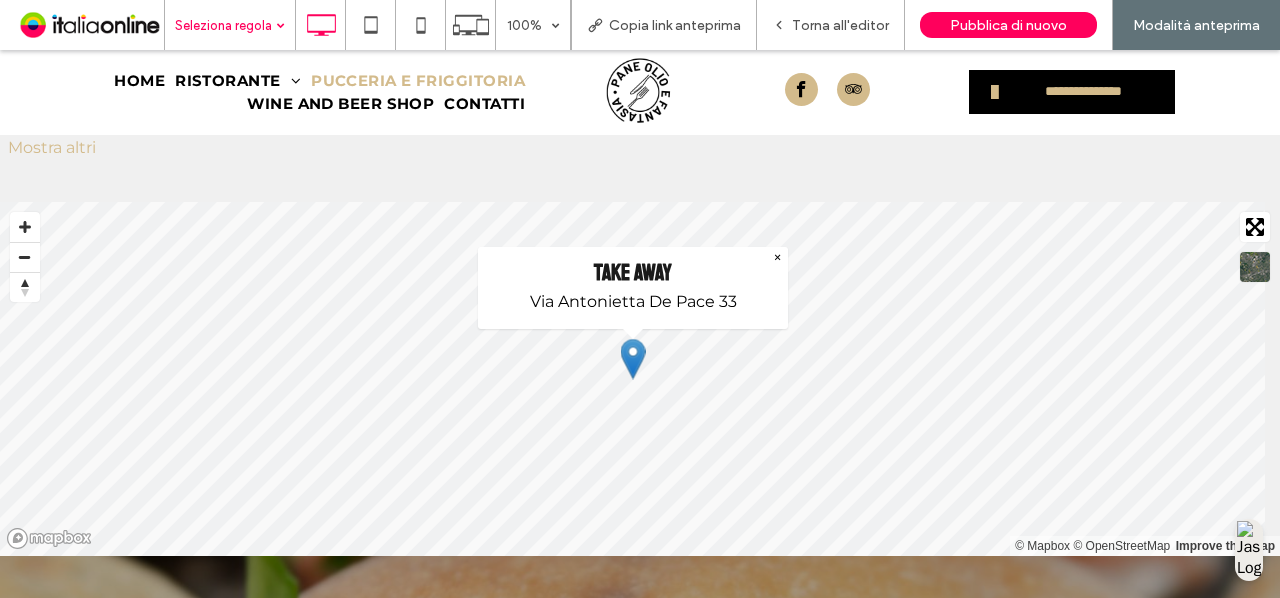 scroll, scrollTop: 3932, scrollLeft: 0, axis: vertical 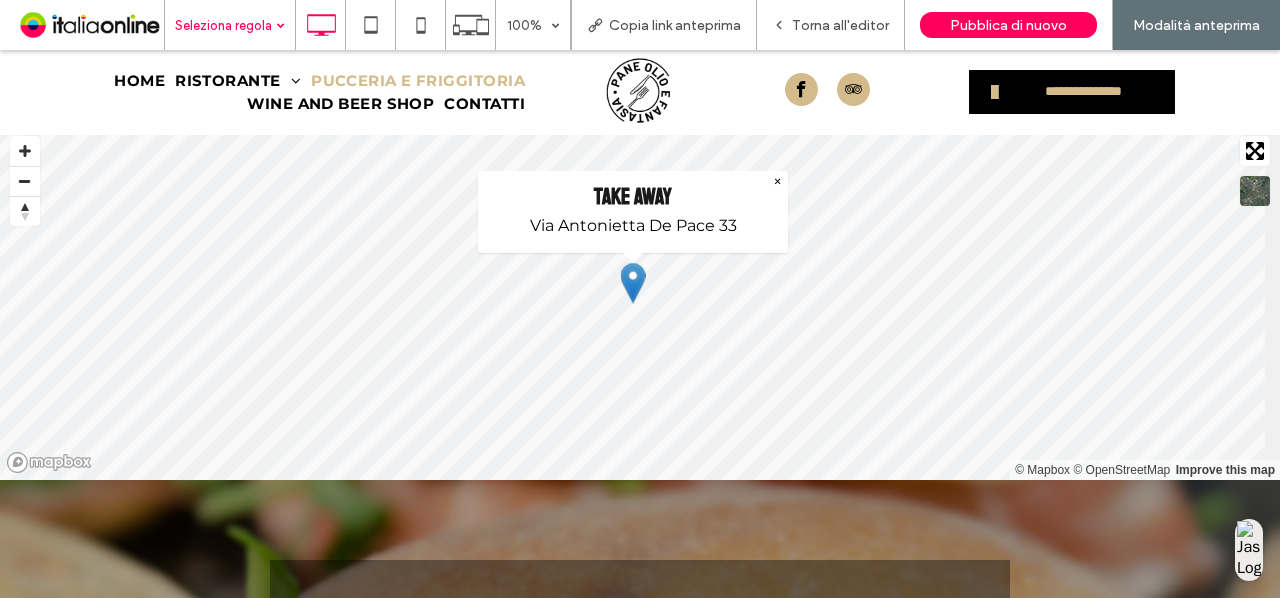 click at bounding box center [633, 282] 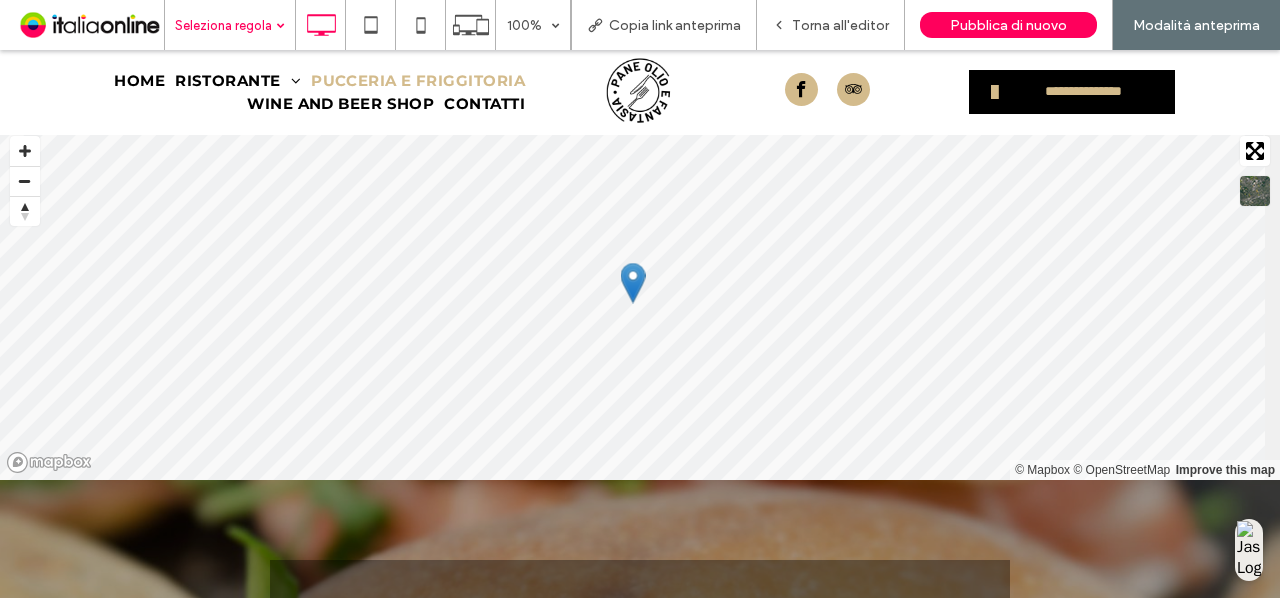 click at bounding box center [633, 282] 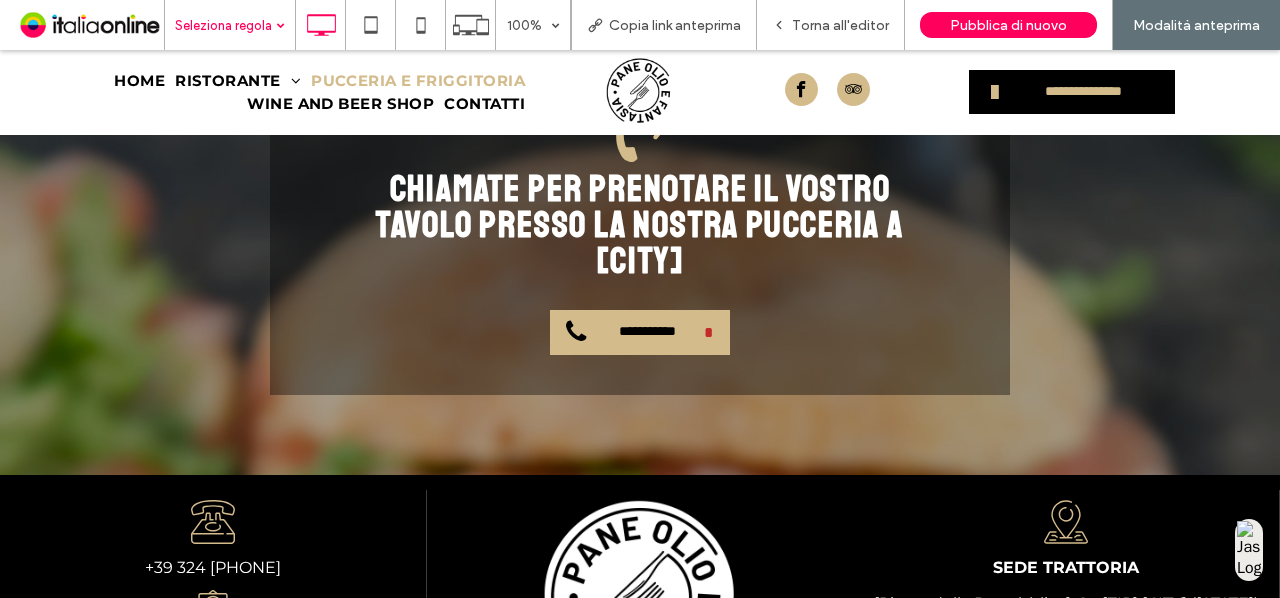 scroll, scrollTop: 4456, scrollLeft: 0, axis: vertical 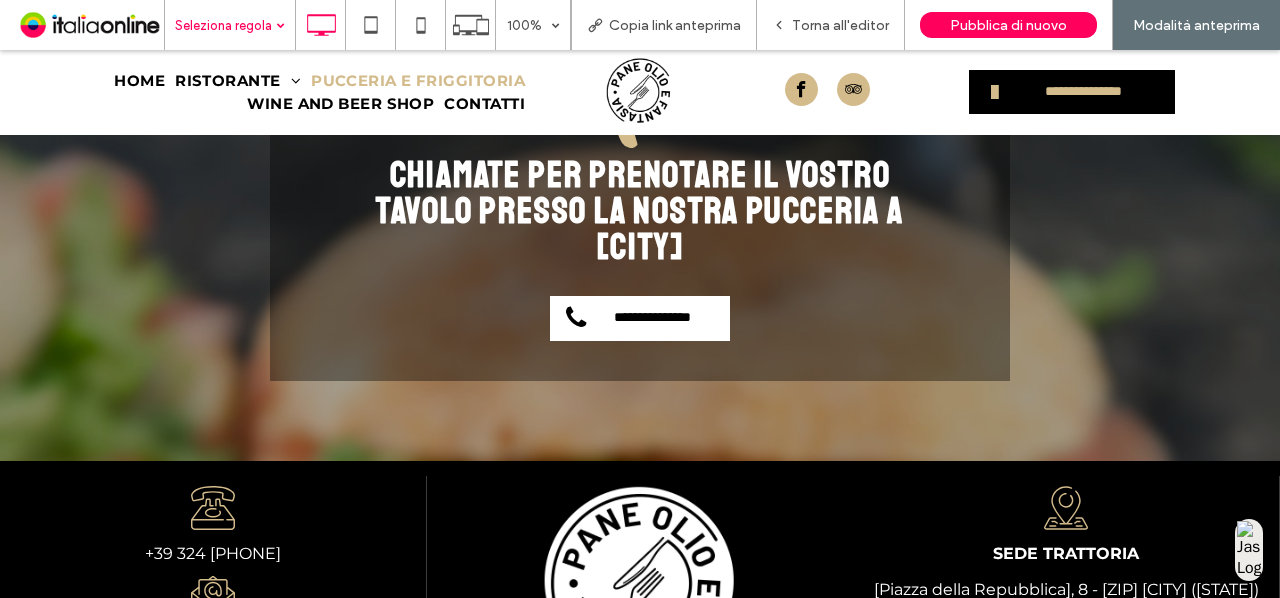 click on "**********" at bounding box center [645, 315] 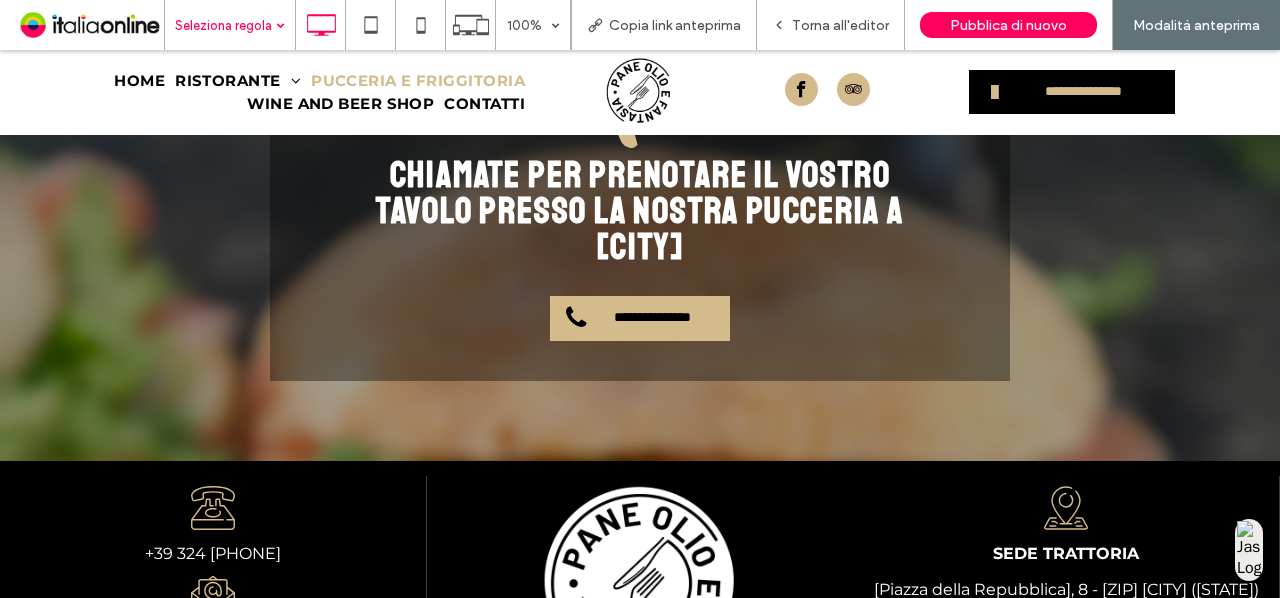 scroll, scrollTop: 4716, scrollLeft: 0, axis: vertical 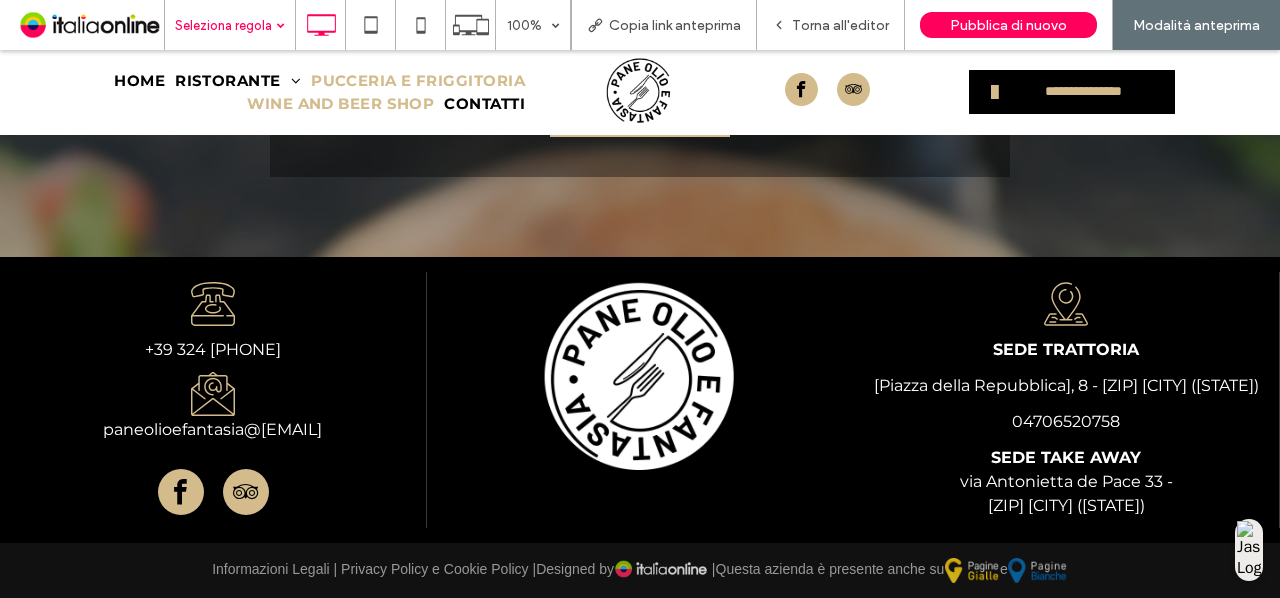 click on "WINE AND BEER SHOP" at bounding box center (340, 103) 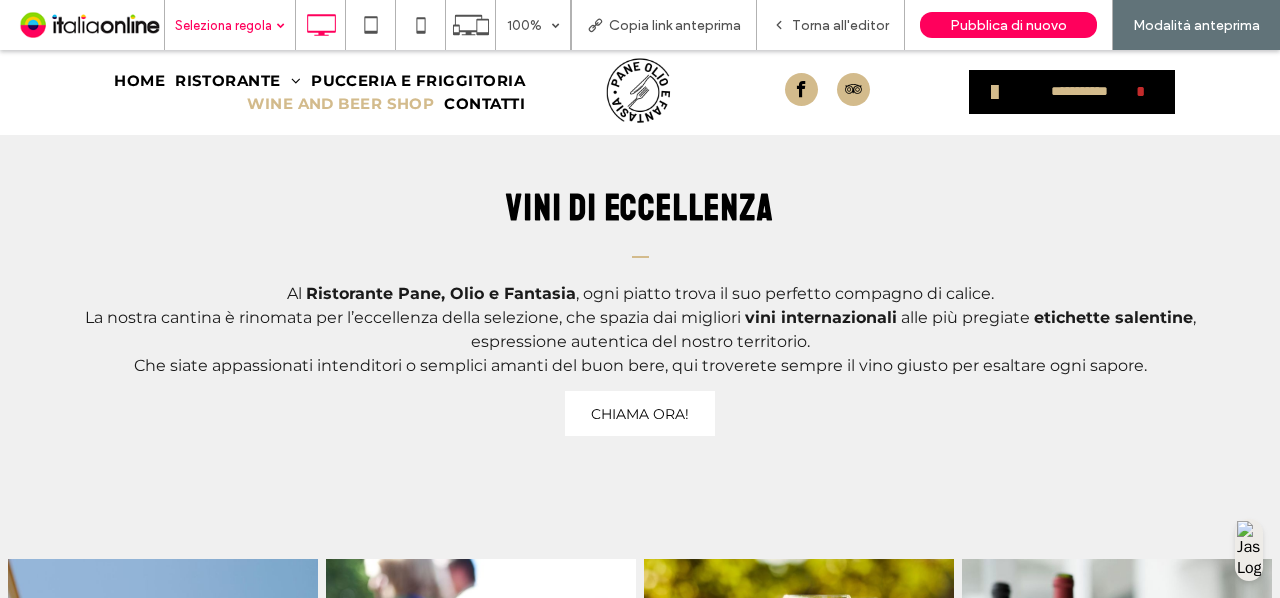 scroll, scrollTop: 415, scrollLeft: 0, axis: vertical 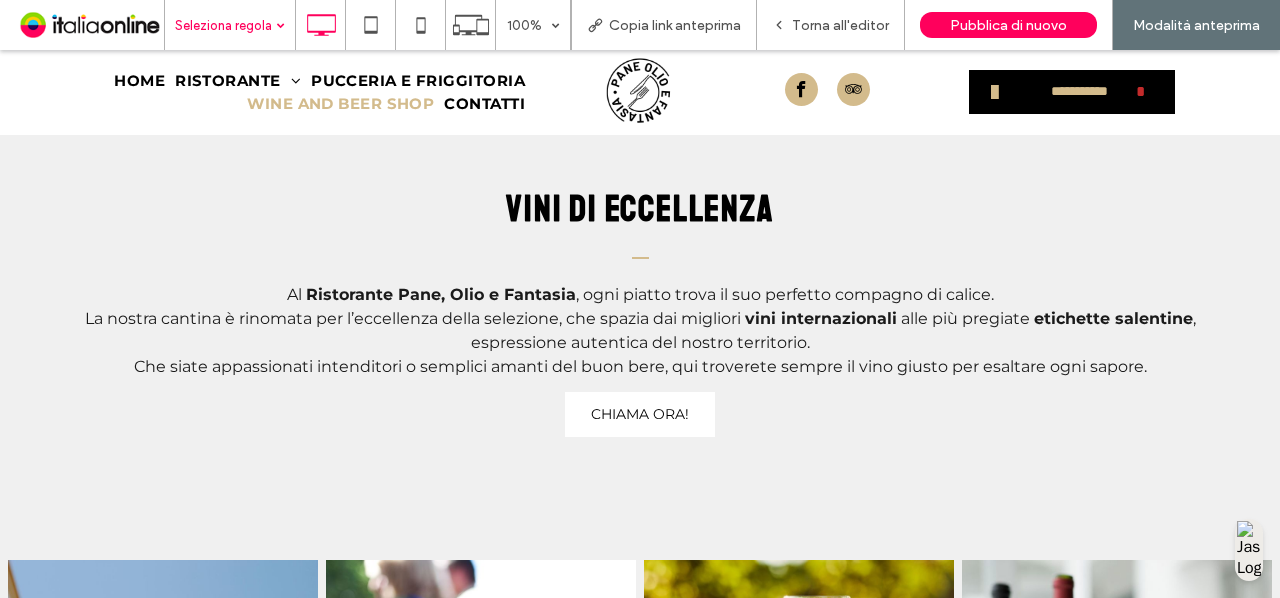 click on "CHIAMA ORA!" at bounding box center (640, 414) 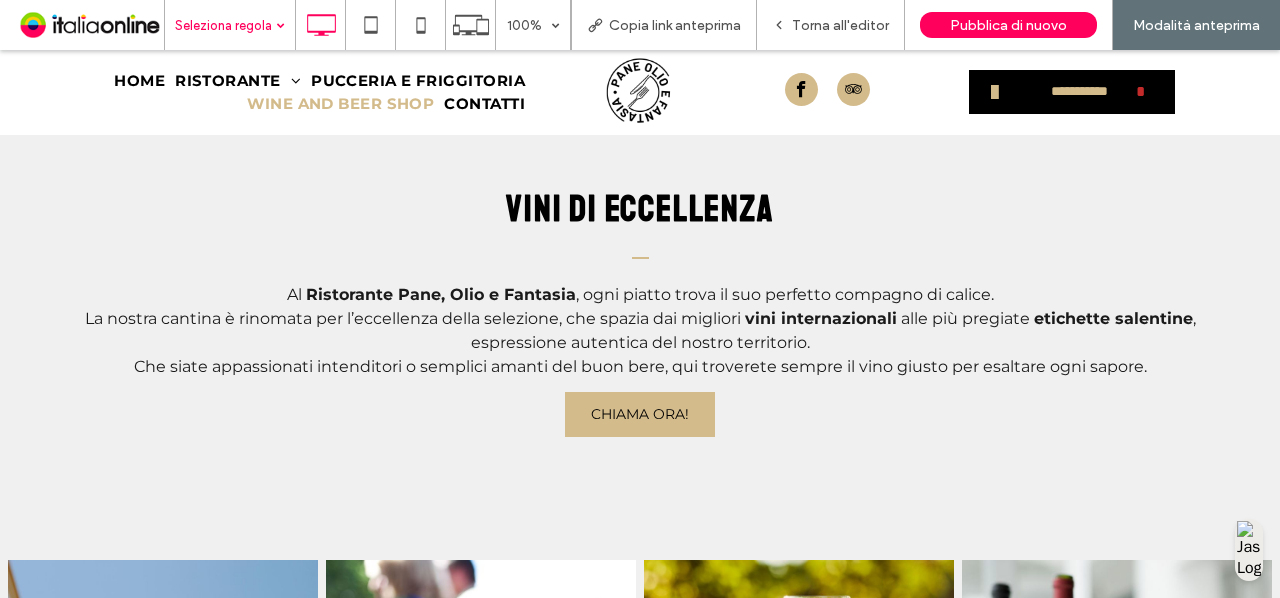 click on "Ristorante Pane, Olio e Fantasia" at bounding box center [640, 310] 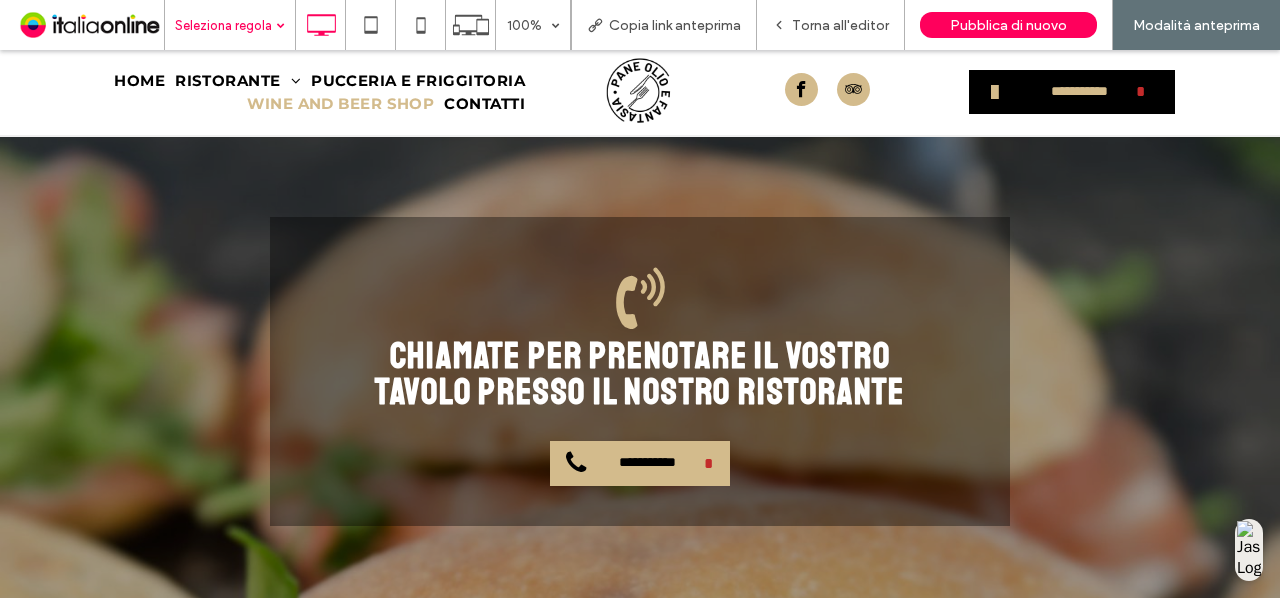 scroll, scrollTop: 1307, scrollLeft: 0, axis: vertical 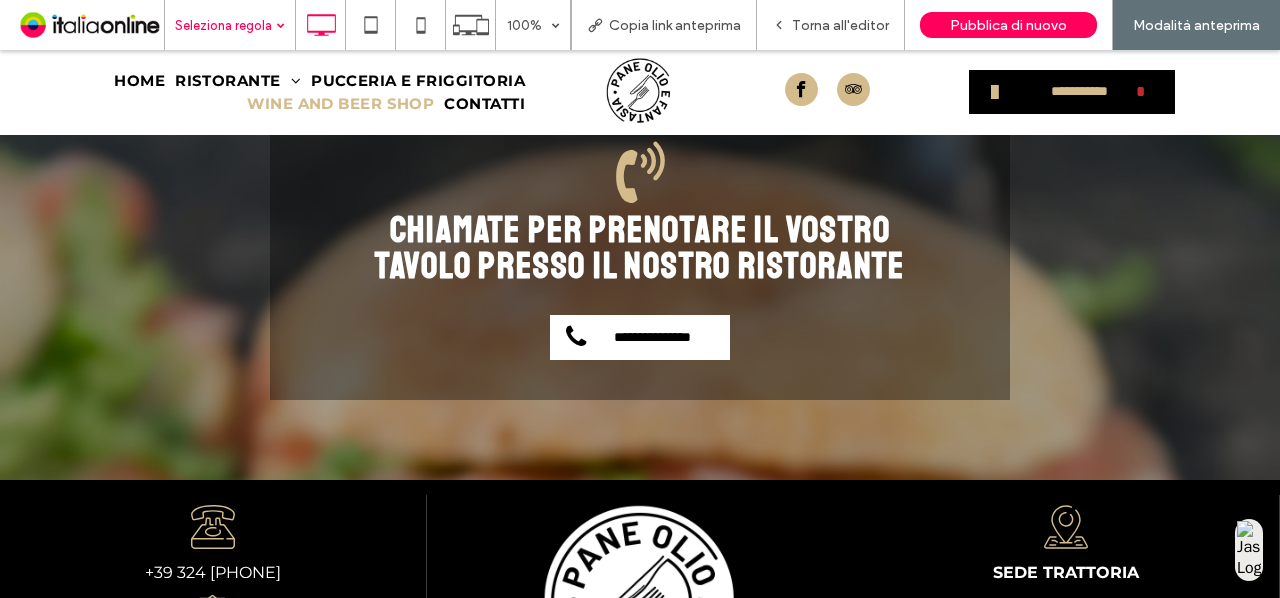 click on "**********" at bounding box center (663, 334) 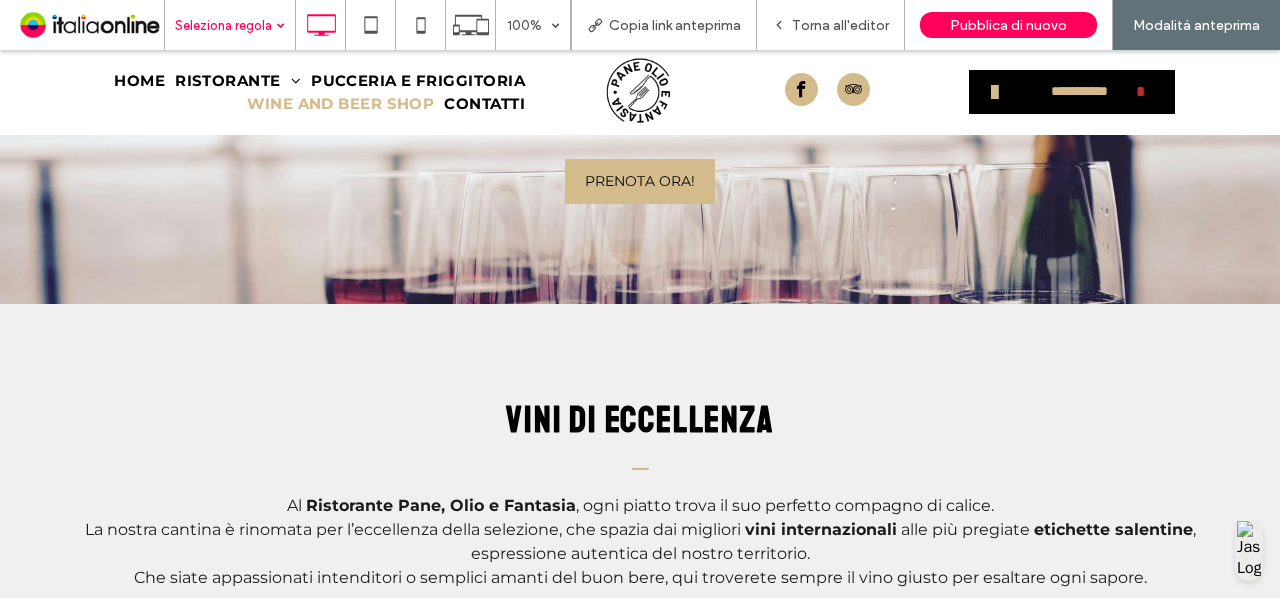 scroll, scrollTop: 0, scrollLeft: 0, axis: both 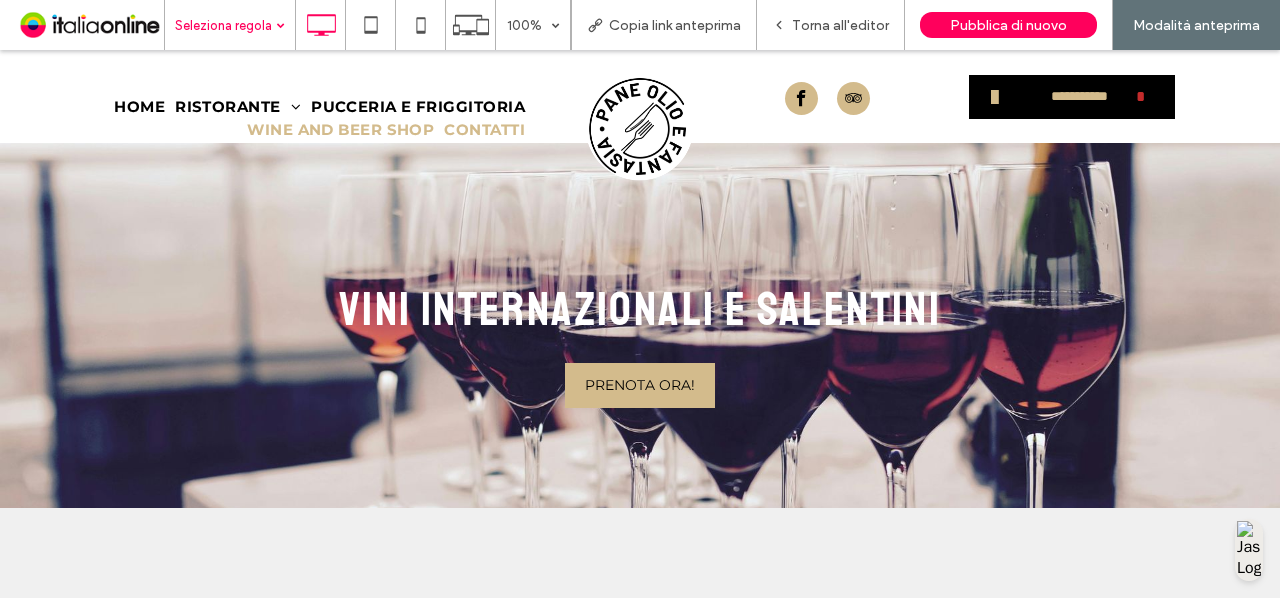 click on "CONTATTI" at bounding box center [484, 130] 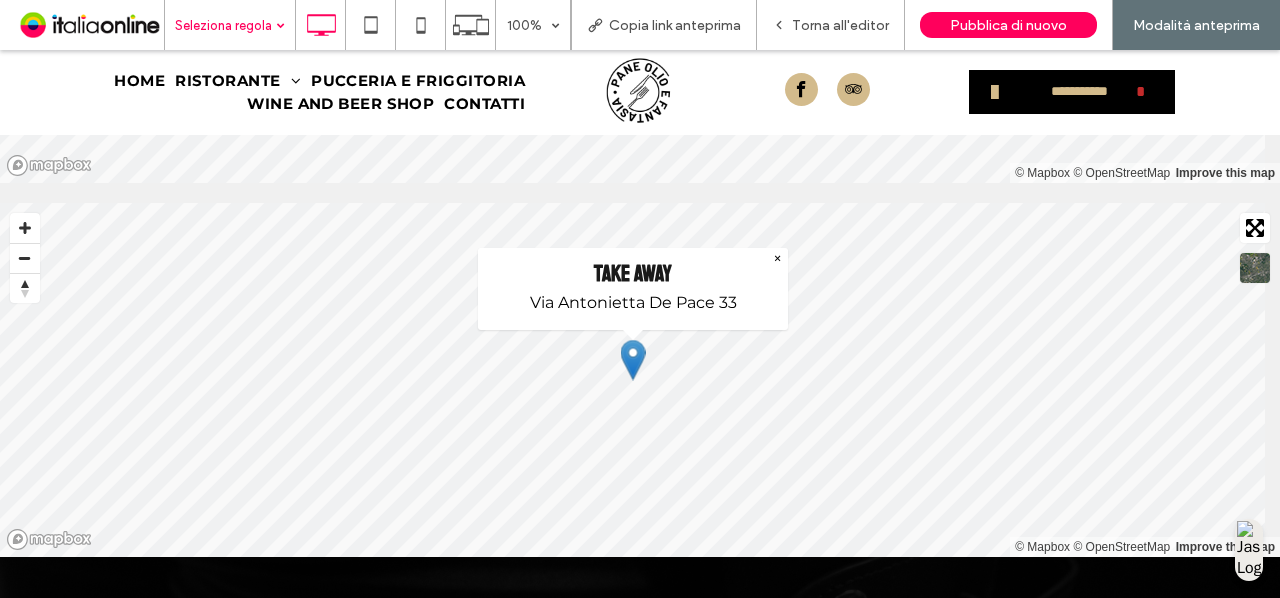 scroll, scrollTop: 1646, scrollLeft: 0, axis: vertical 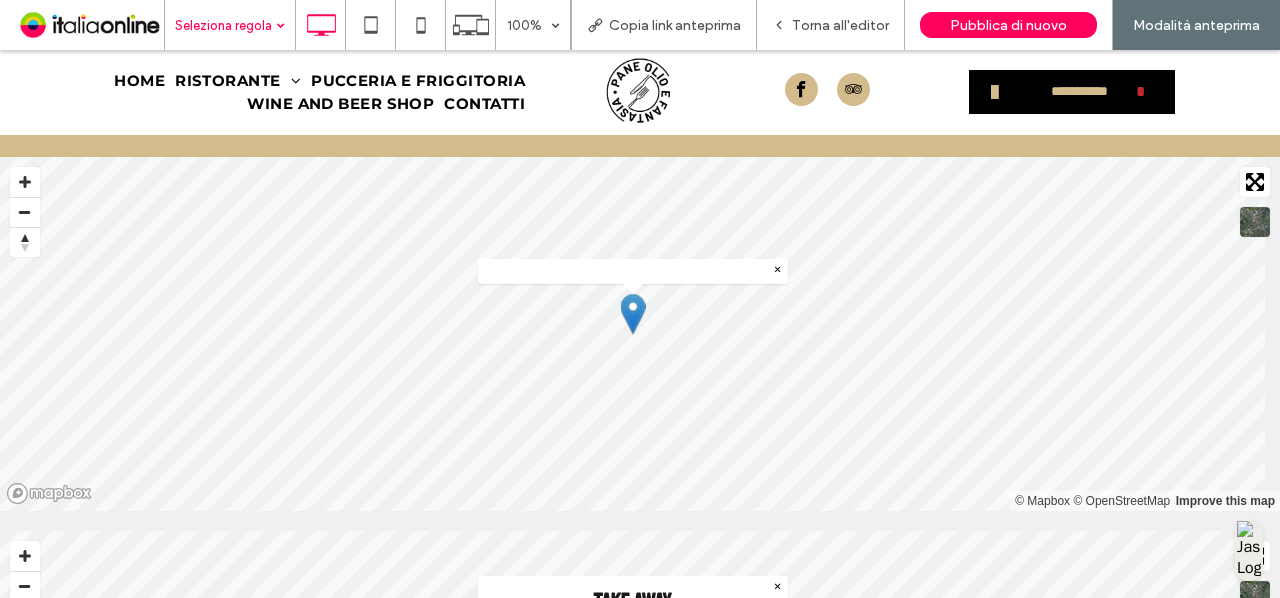 click on "Trattoria [Piazza della Repubblica]" at bounding box center [633, 271] 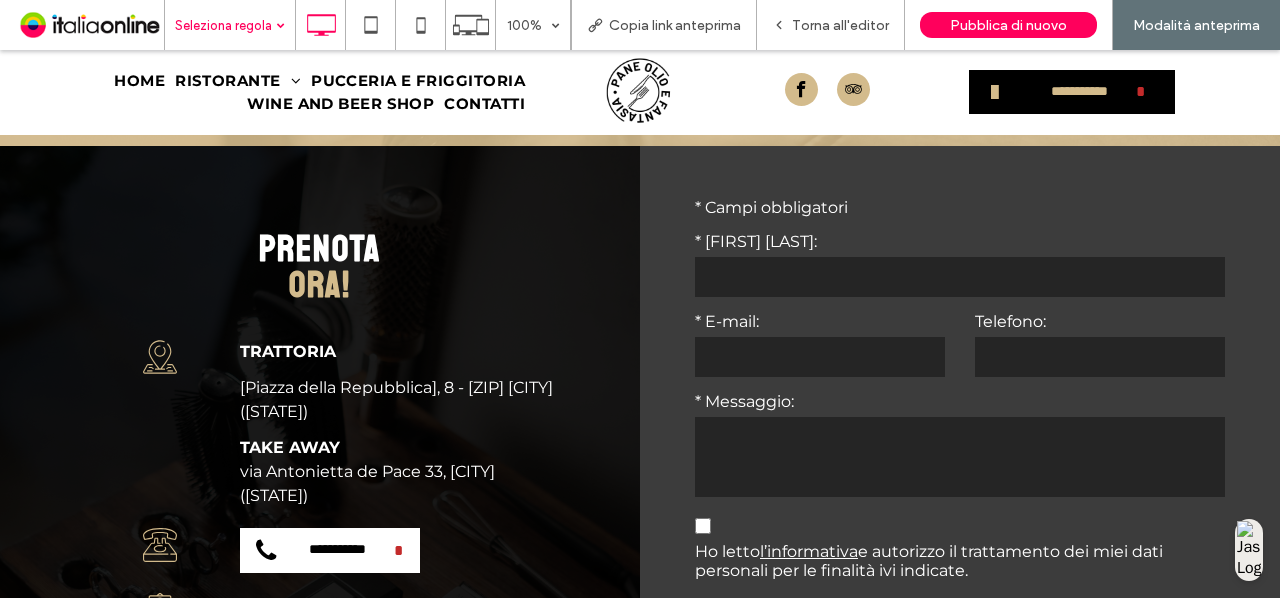 scroll, scrollTop: 852, scrollLeft: 0, axis: vertical 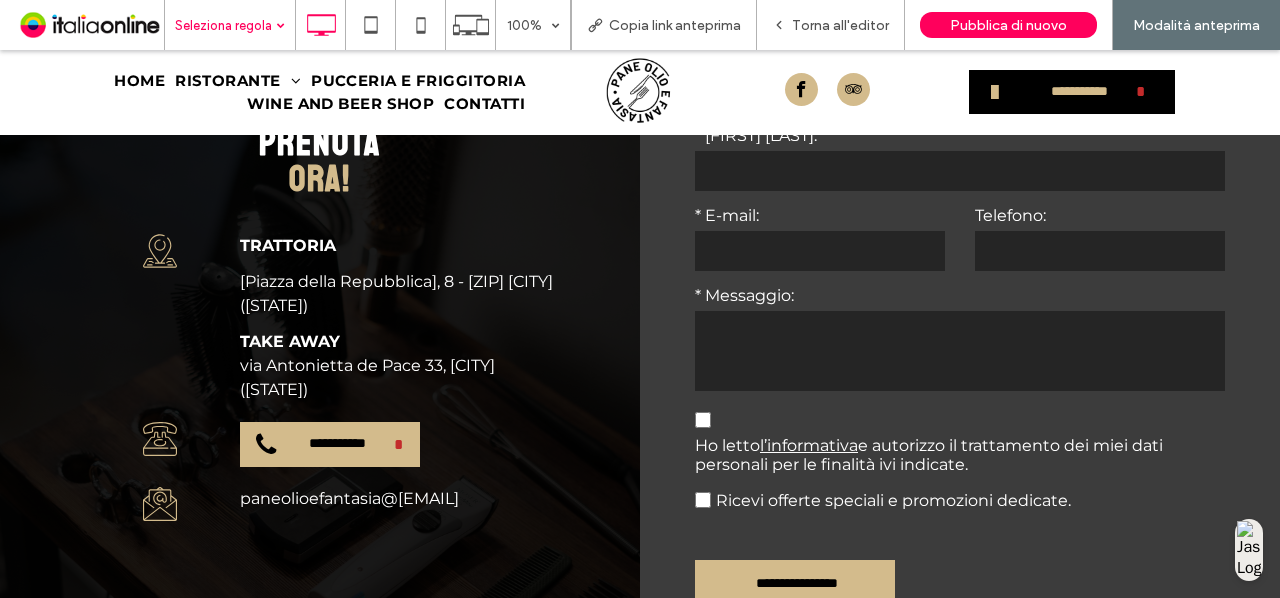 click on "**********" at bounding box center (337, 444) 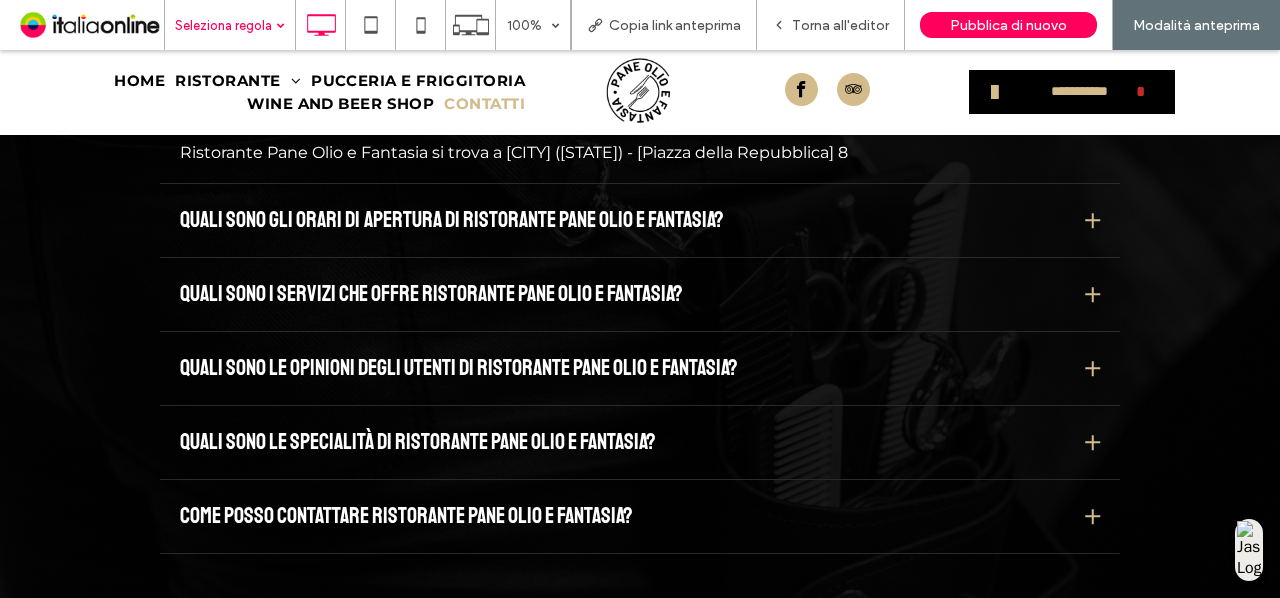 scroll, scrollTop: 2716, scrollLeft: 0, axis: vertical 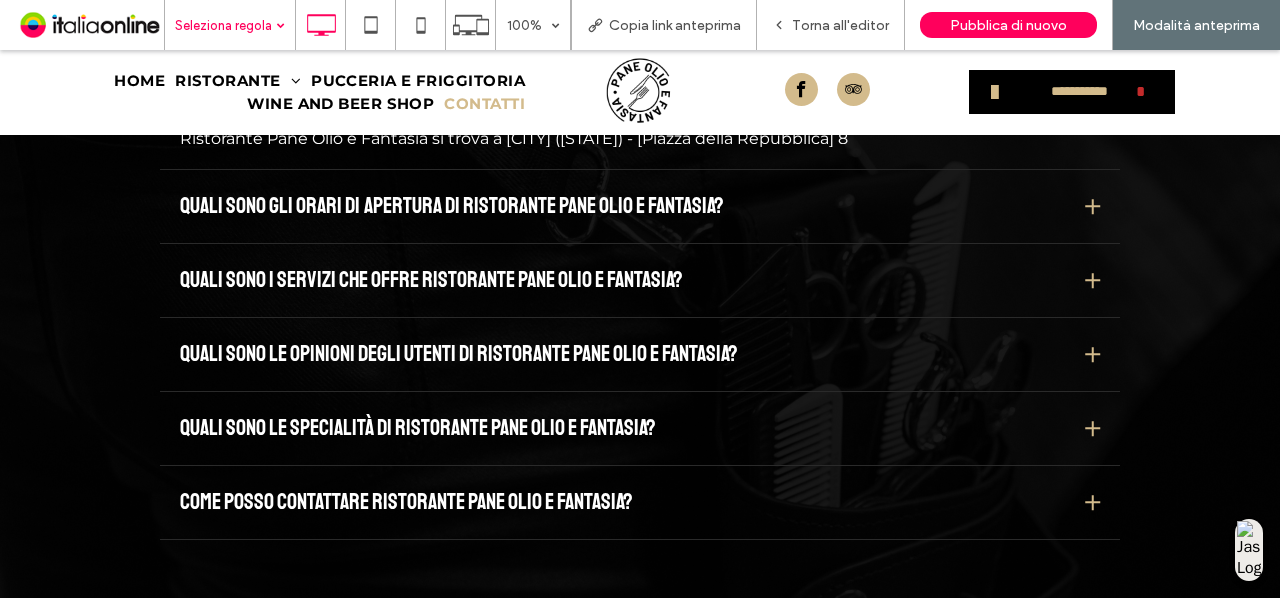 click on "Come posso contattare Ristorante Pane Olio e Fantasia?" at bounding box center [406, 502] 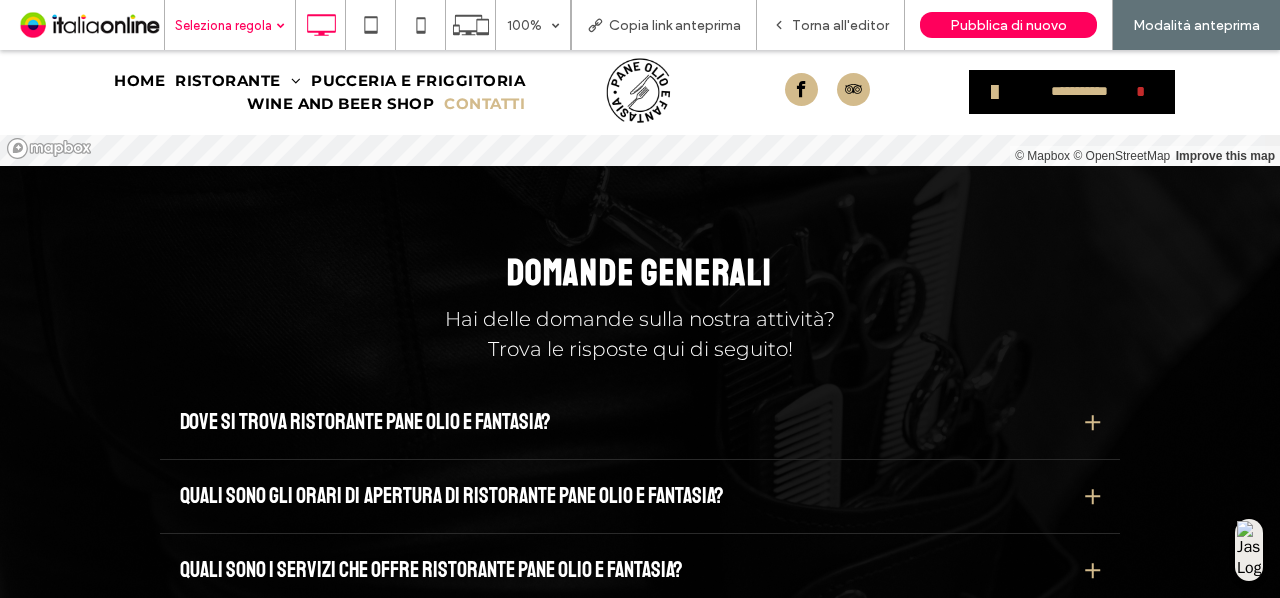 scroll, scrollTop: 2319, scrollLeft: 0, axis: vertical 